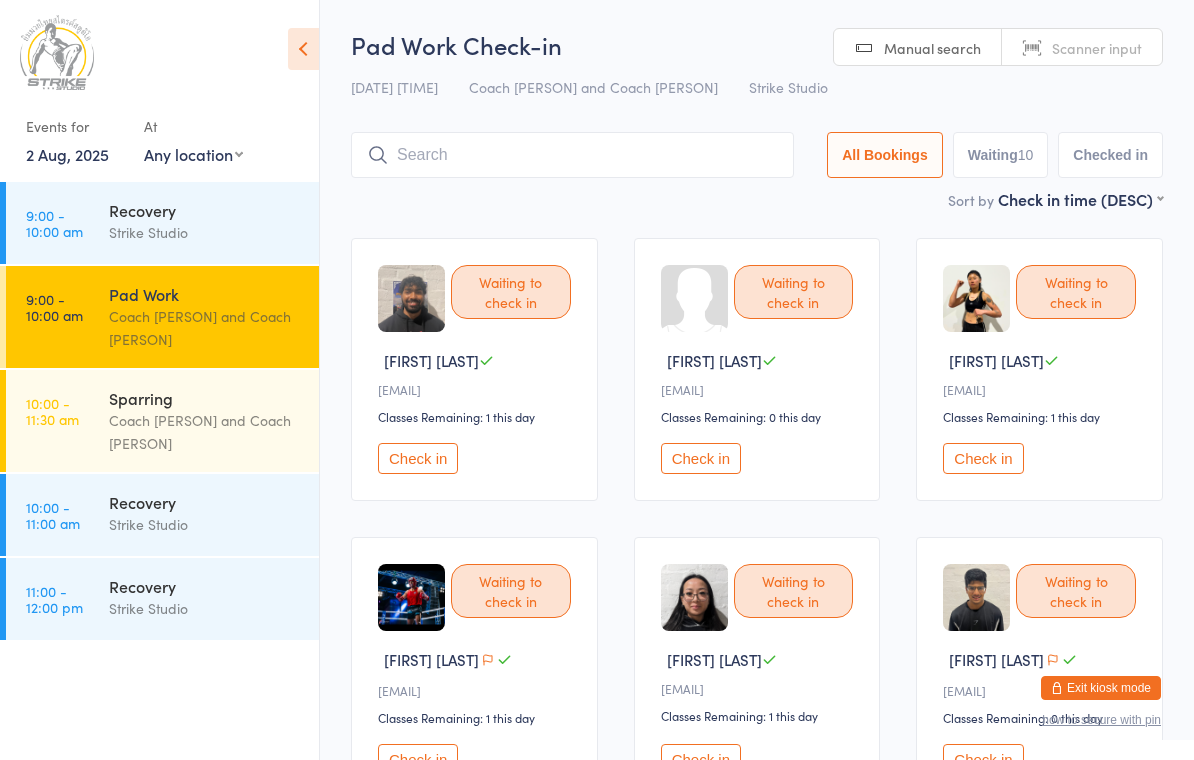 scroll, scrollTop: 75, scrollLeft: 0, axis: vertical 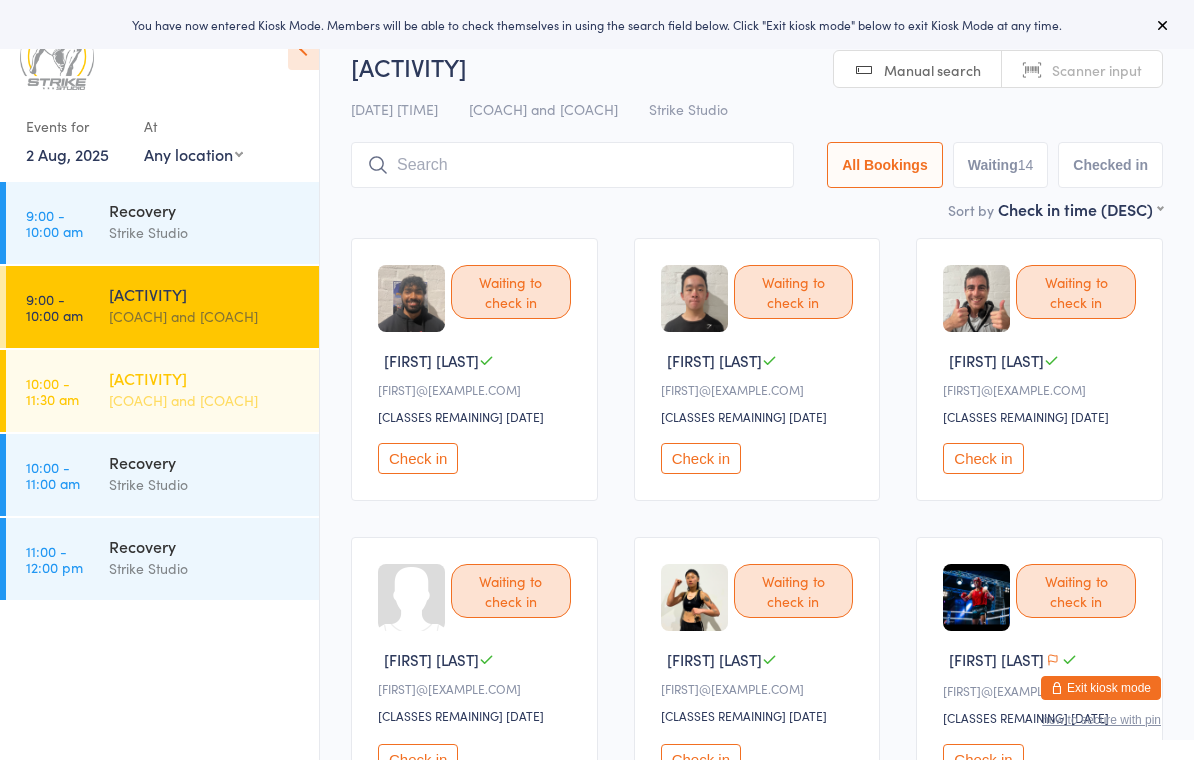 click on "[ACTIVITY] [COACH] and [COACH]" at bounding box center [214, 389] 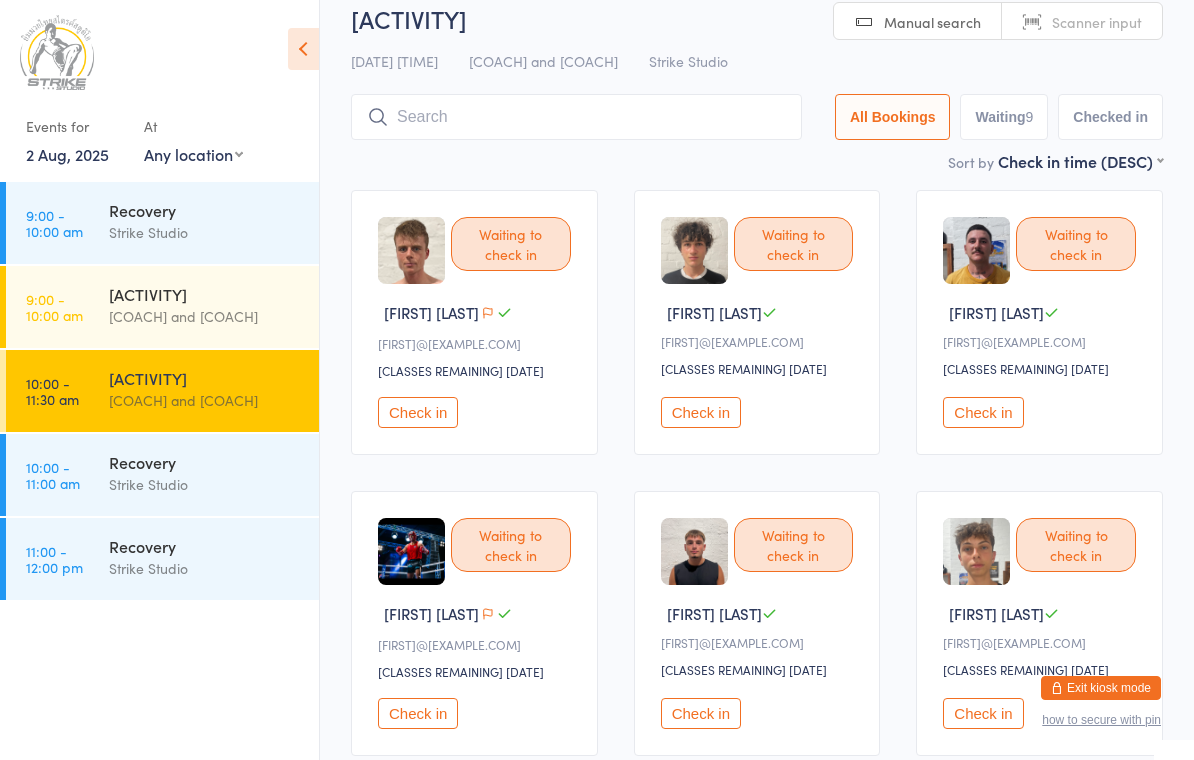 scroll, scrollTop: 0, scrollLeft: 0, axis: both 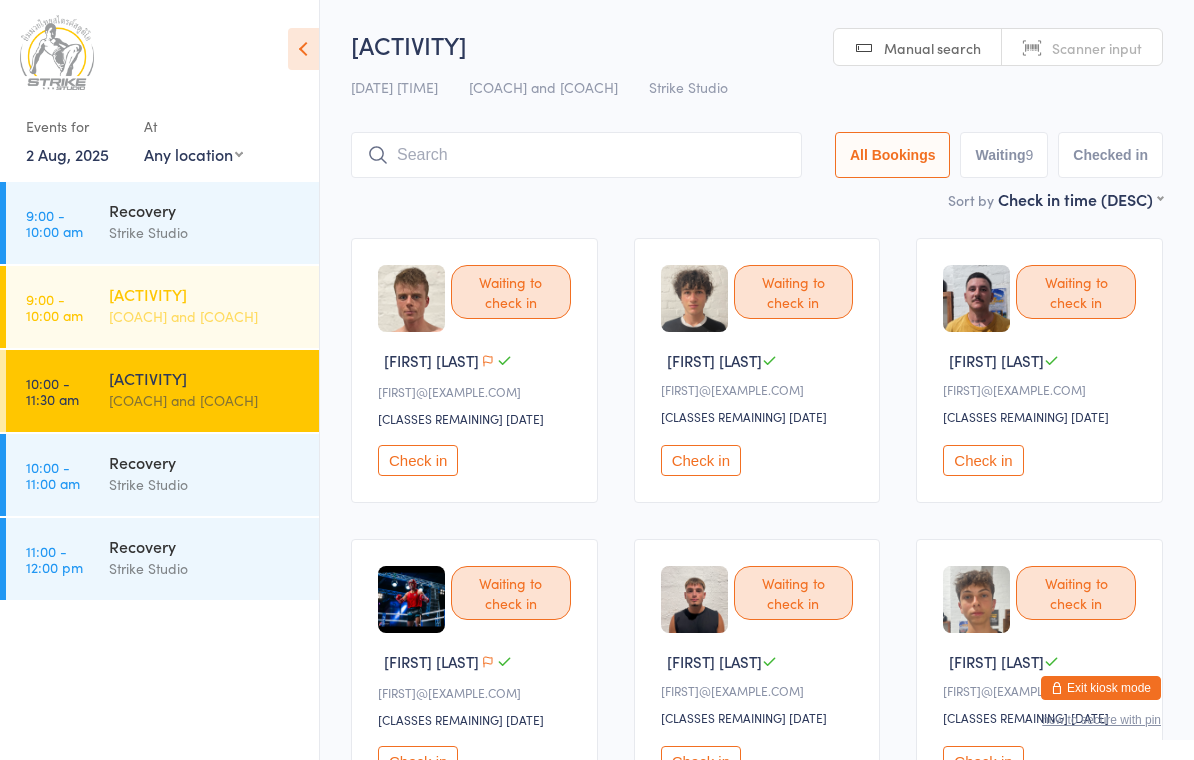 click on "[COACH] and [COACH]" at bounding box center (205, 316) 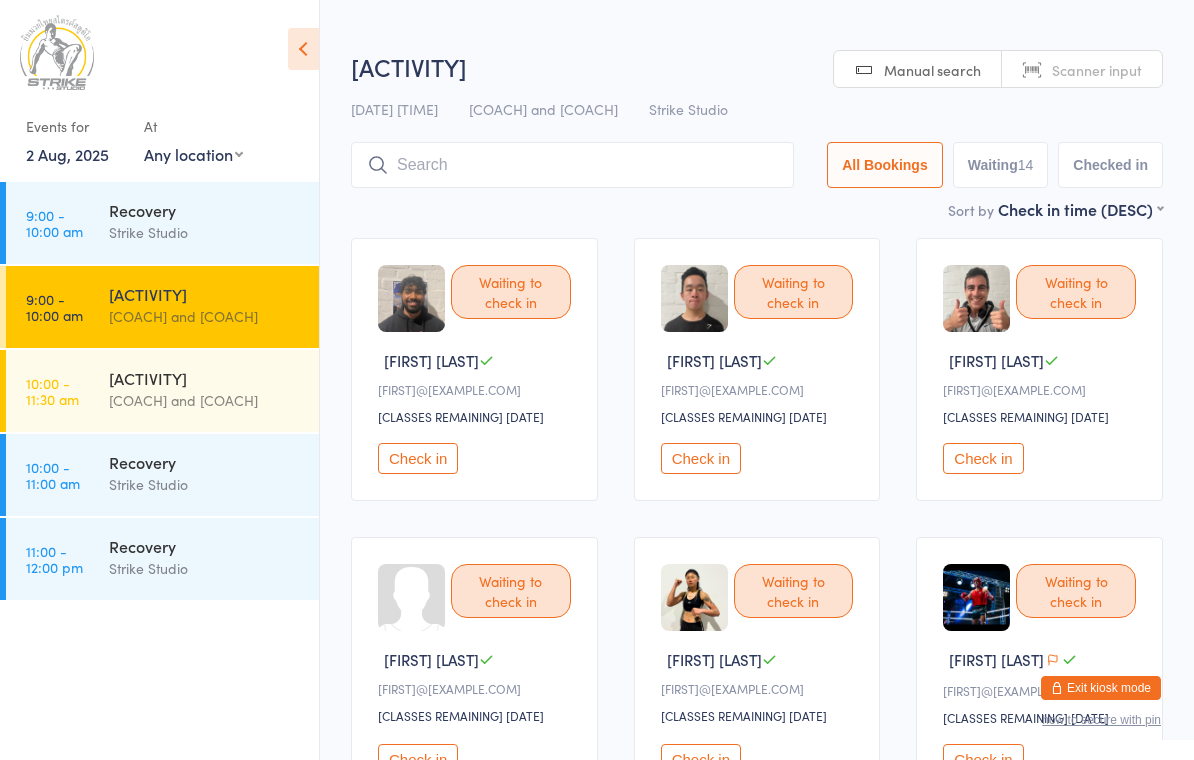 click at bounding box center (303, 49) 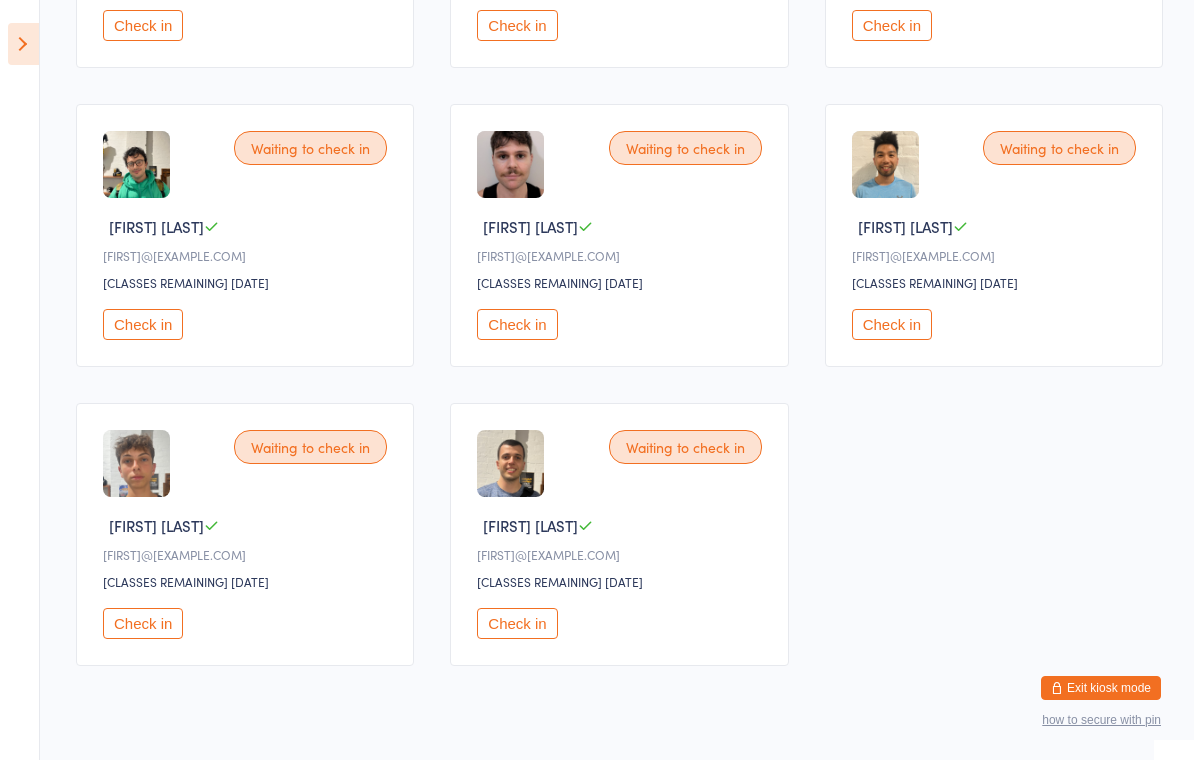 scroll, scrollTop: 1096, scrollLeft: 0, axis: vertical 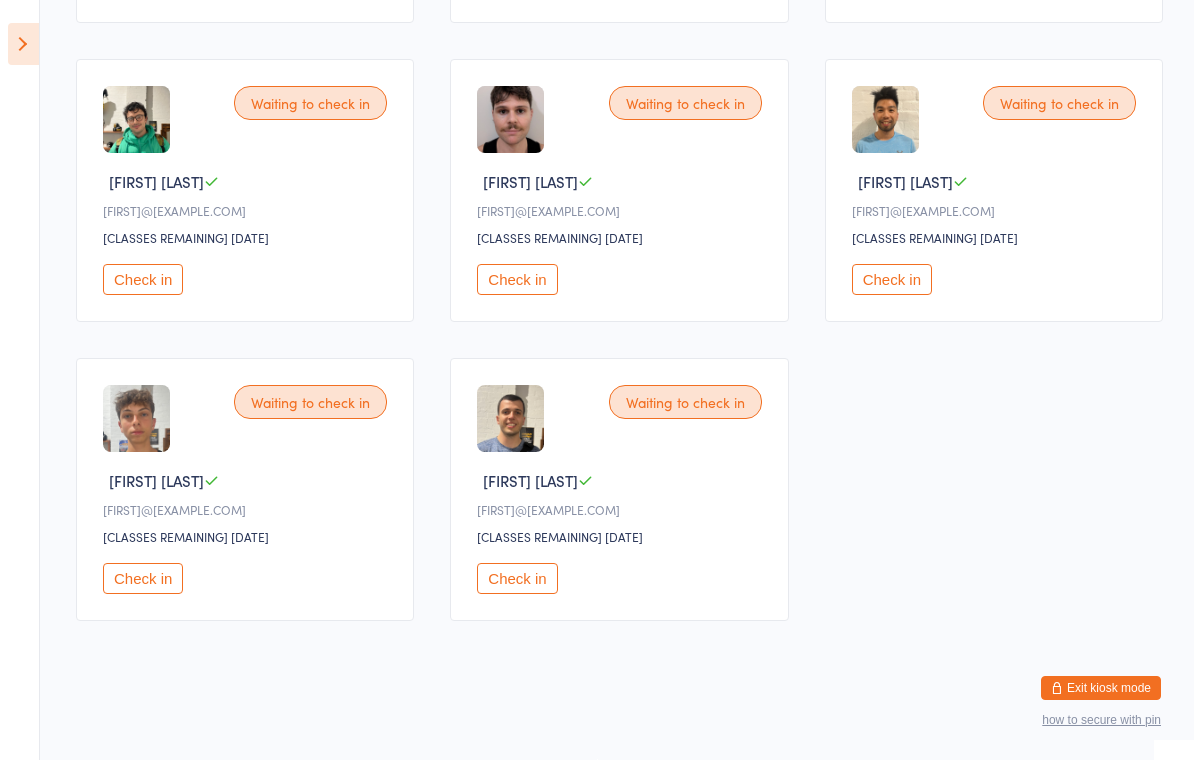 click on "Check in" at bounding box center (517, 578) 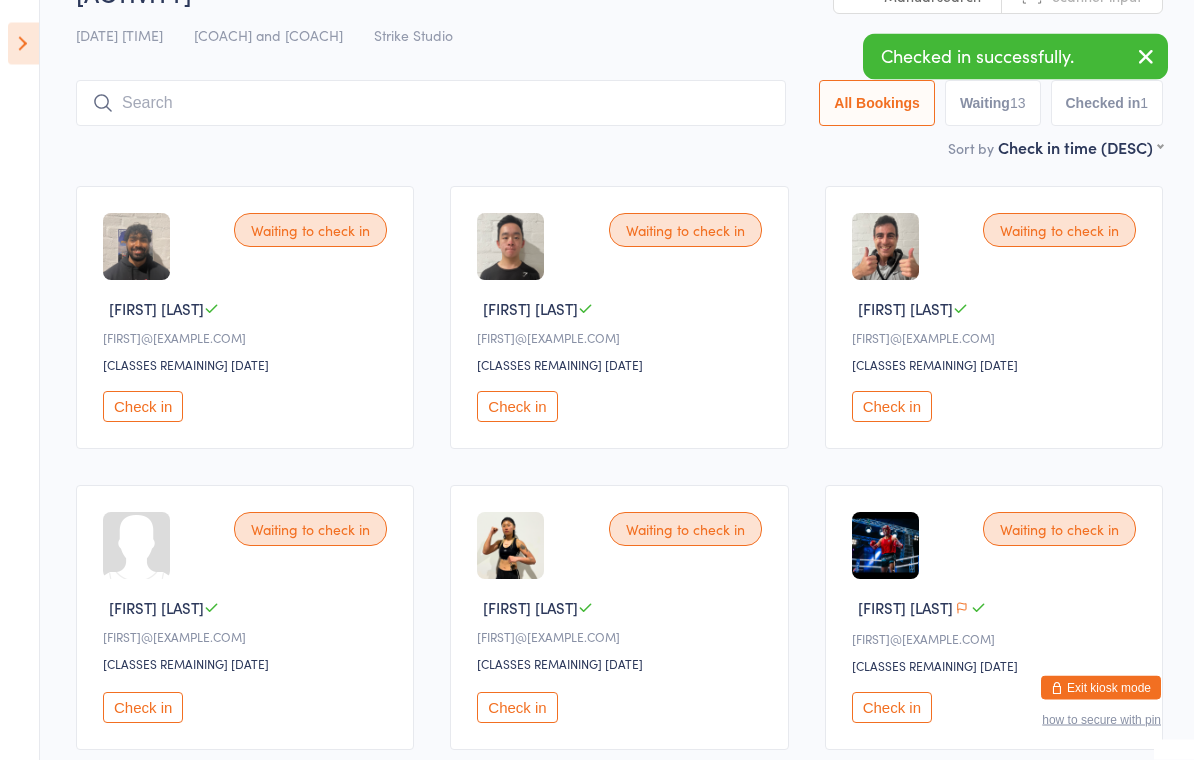scroll, scrollTop: 0, scrollLeft: 0, axis: both 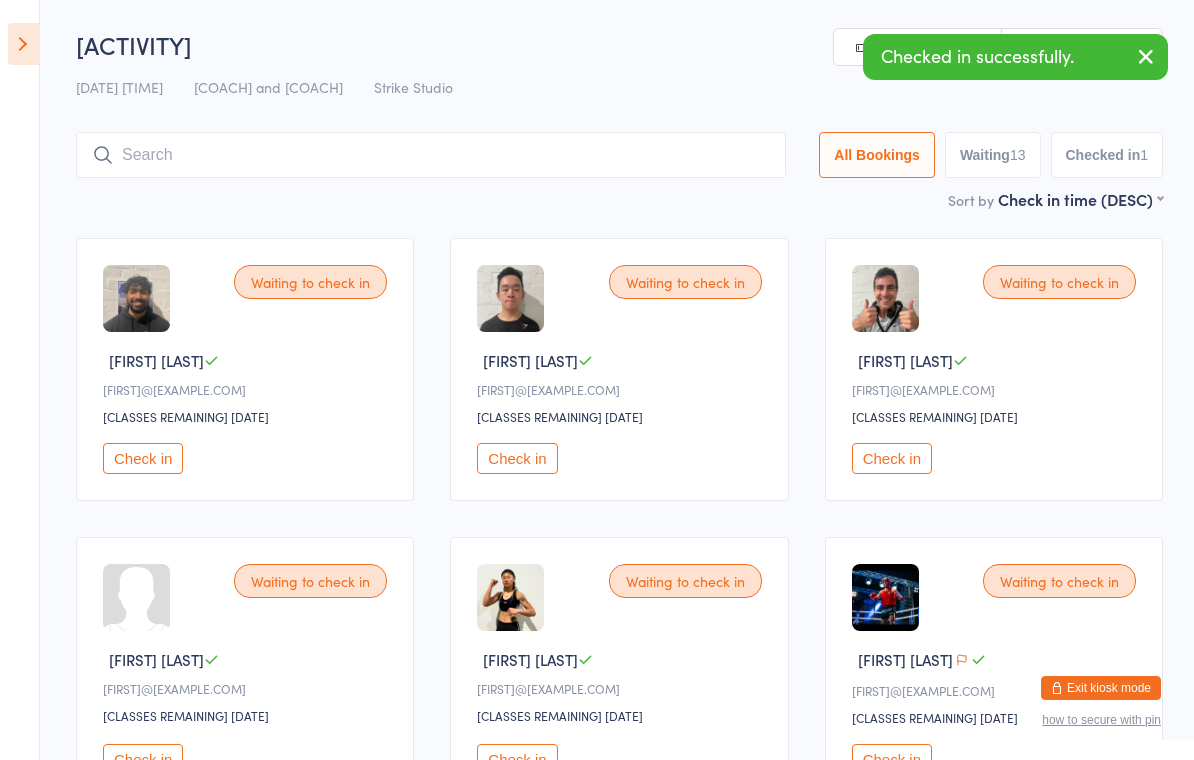 click at bounding box center (23, 44) 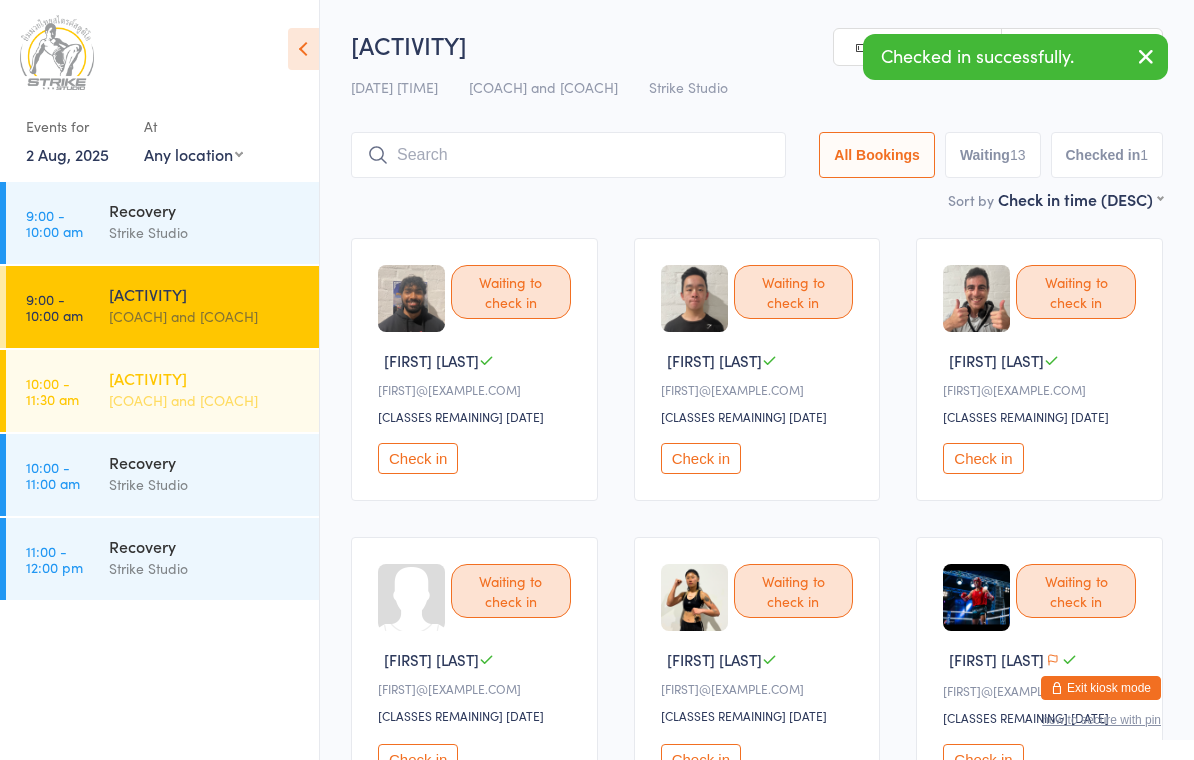 click on "[TIME] - [TIME] [ACTIVITY] [COACH] and [COACH]" at bounding box center [162, 391] 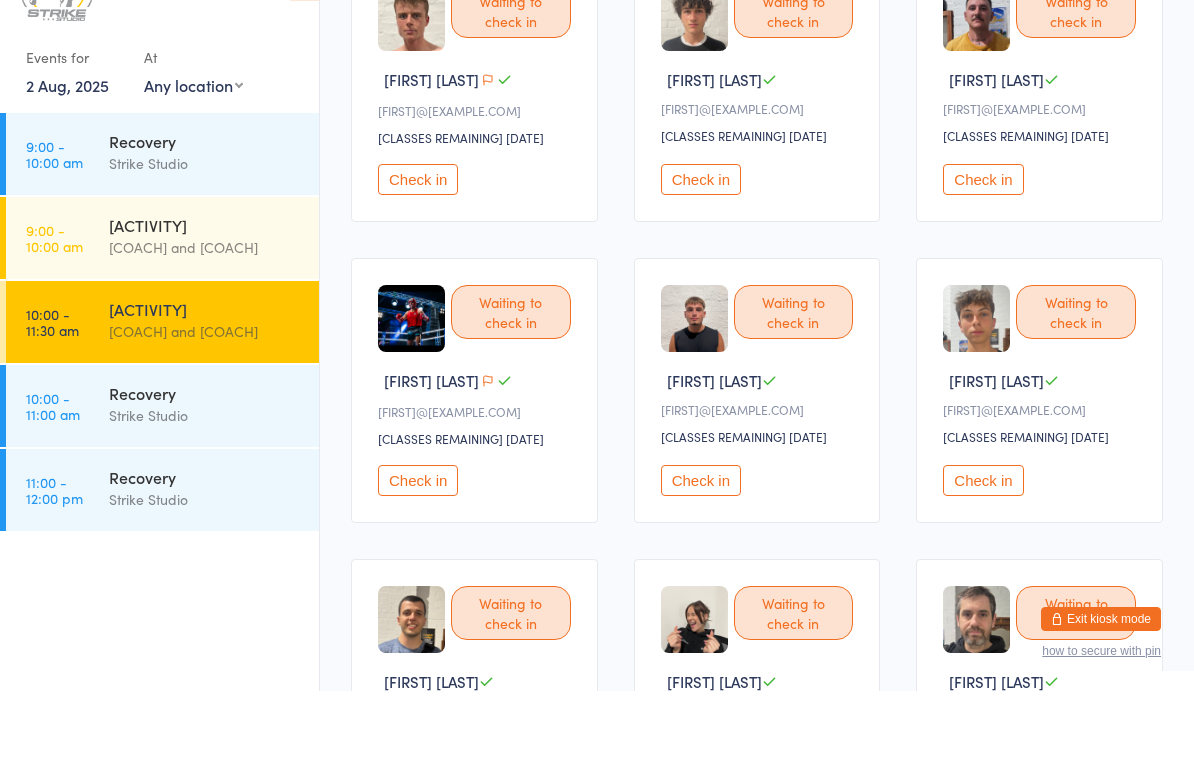 scroll, scrollTop: 517, scrollLeft: 0, axis: vertical 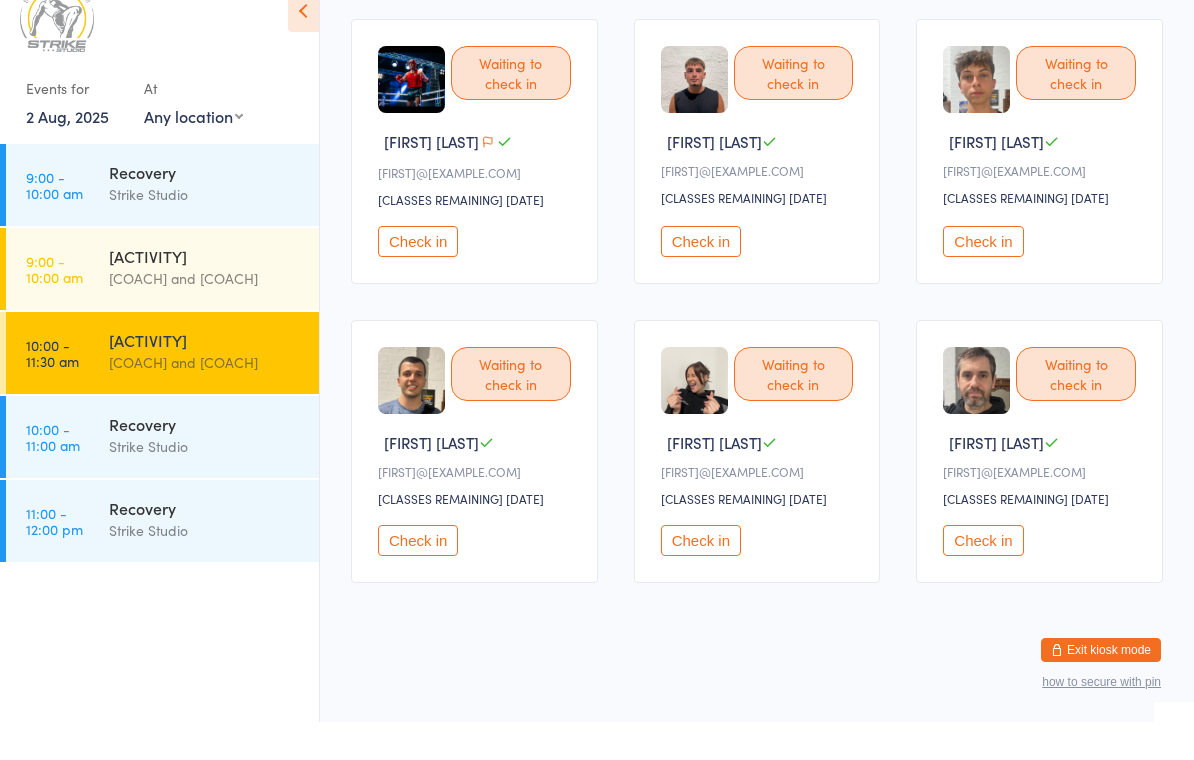 click on "Check in" at bounding box center (418, 578) 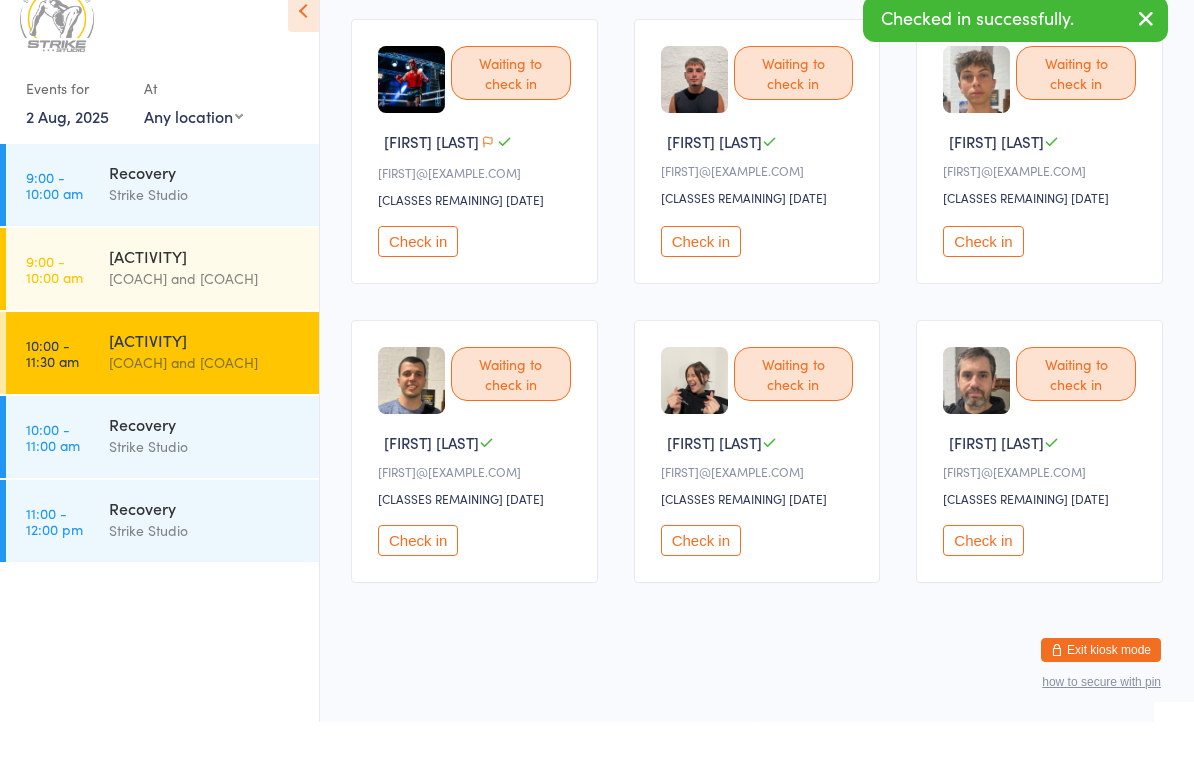 scroll, scrollTop: 486, scrollLeft: 0, axis: vertical 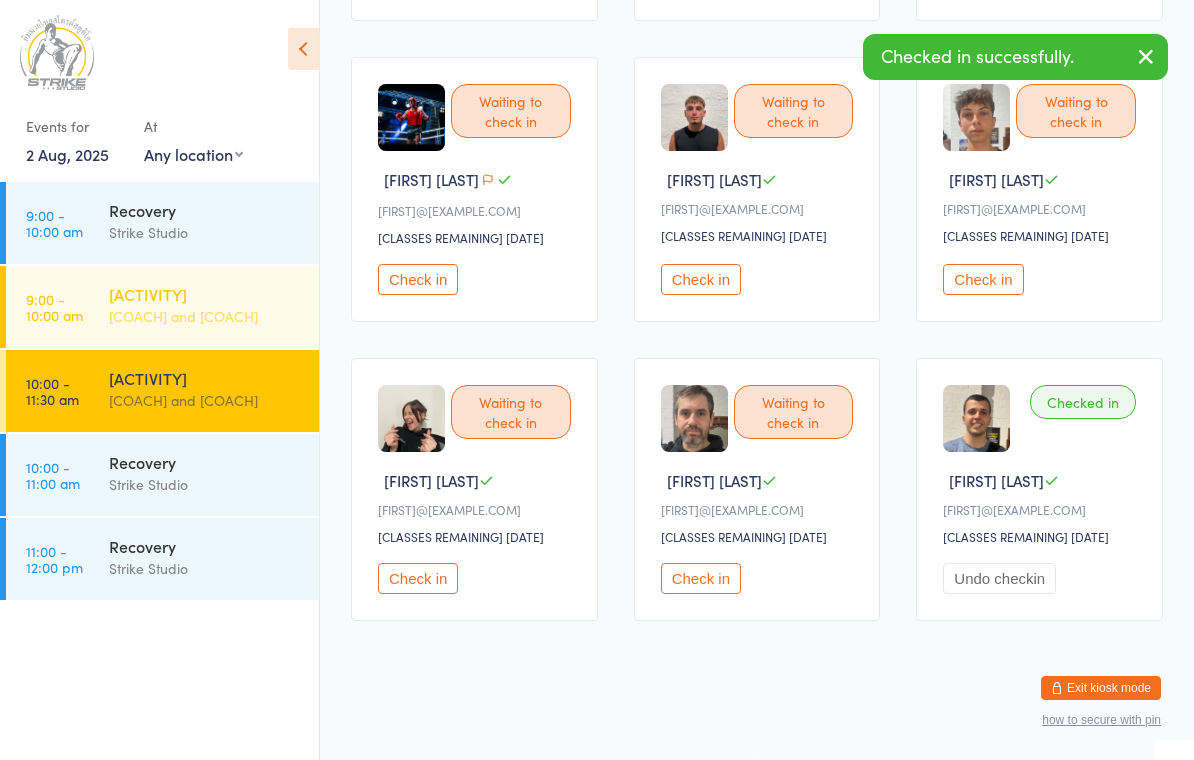 click on "[COACH] and [COACH]" at bounding box center [205, 316] 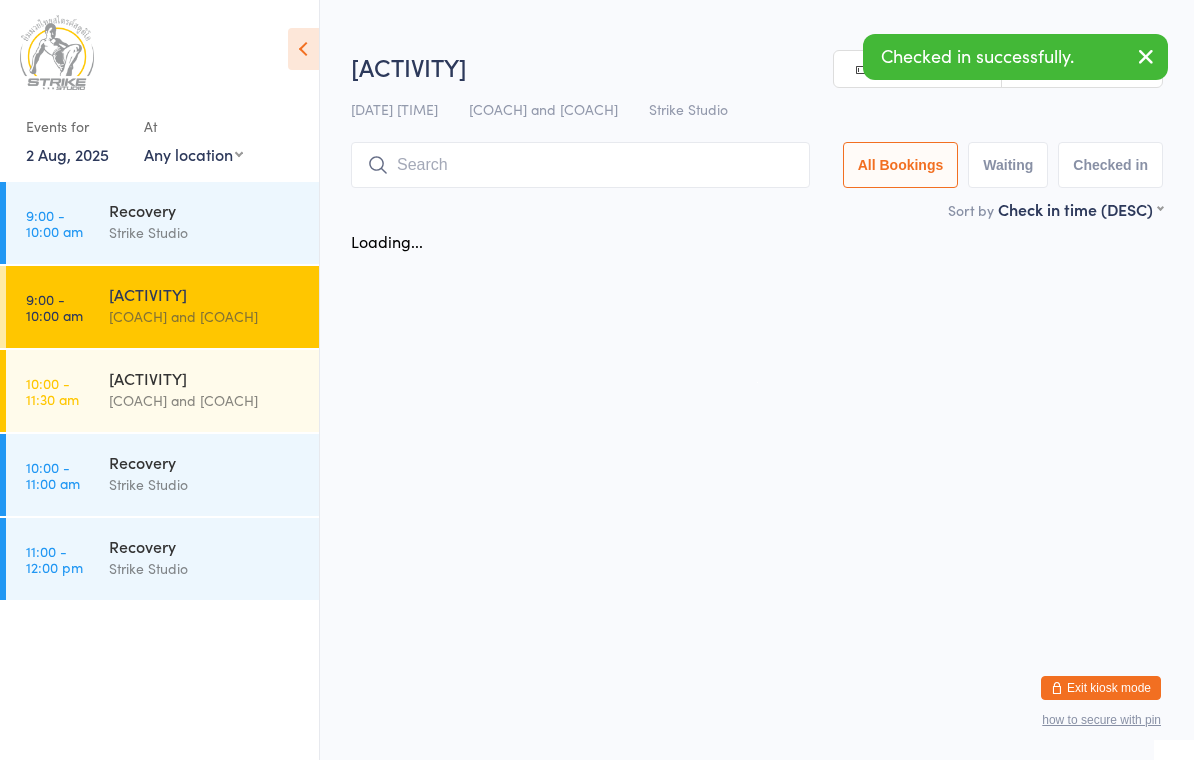 scroll, scrollTop: 0, scrollLeft: 0, axis: both 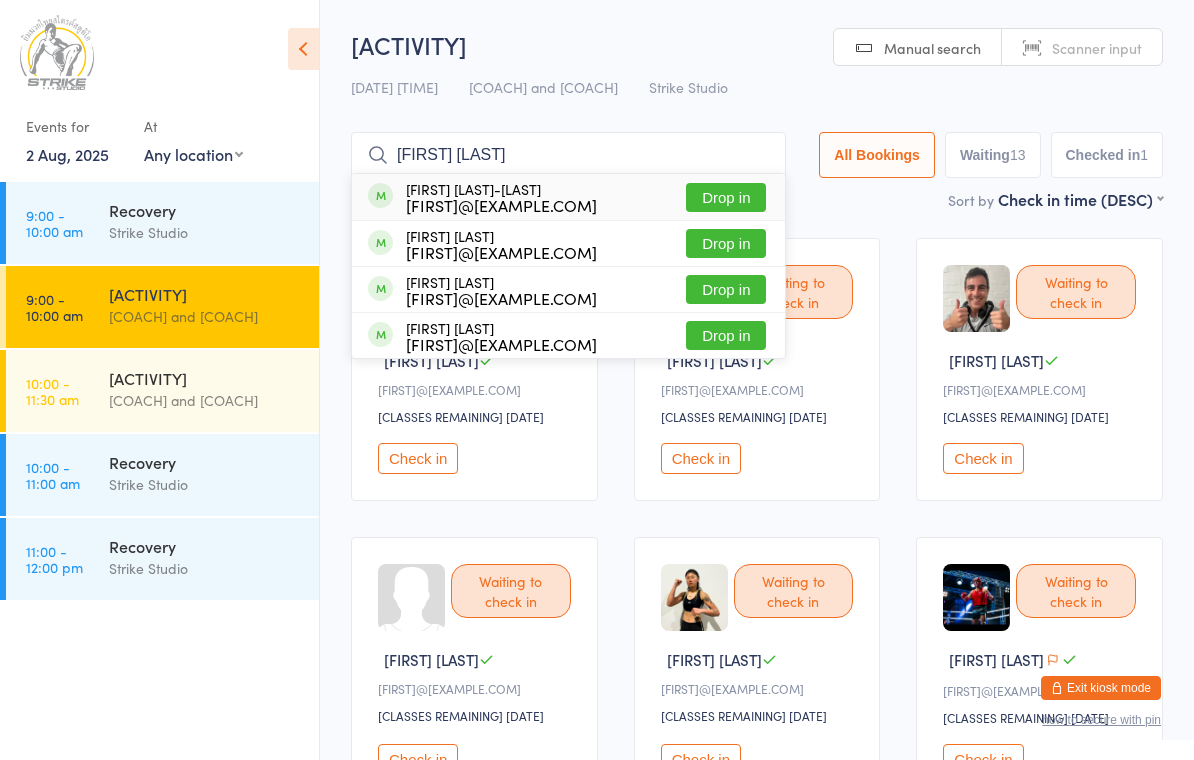 type on "[FIRST] [LAST]" 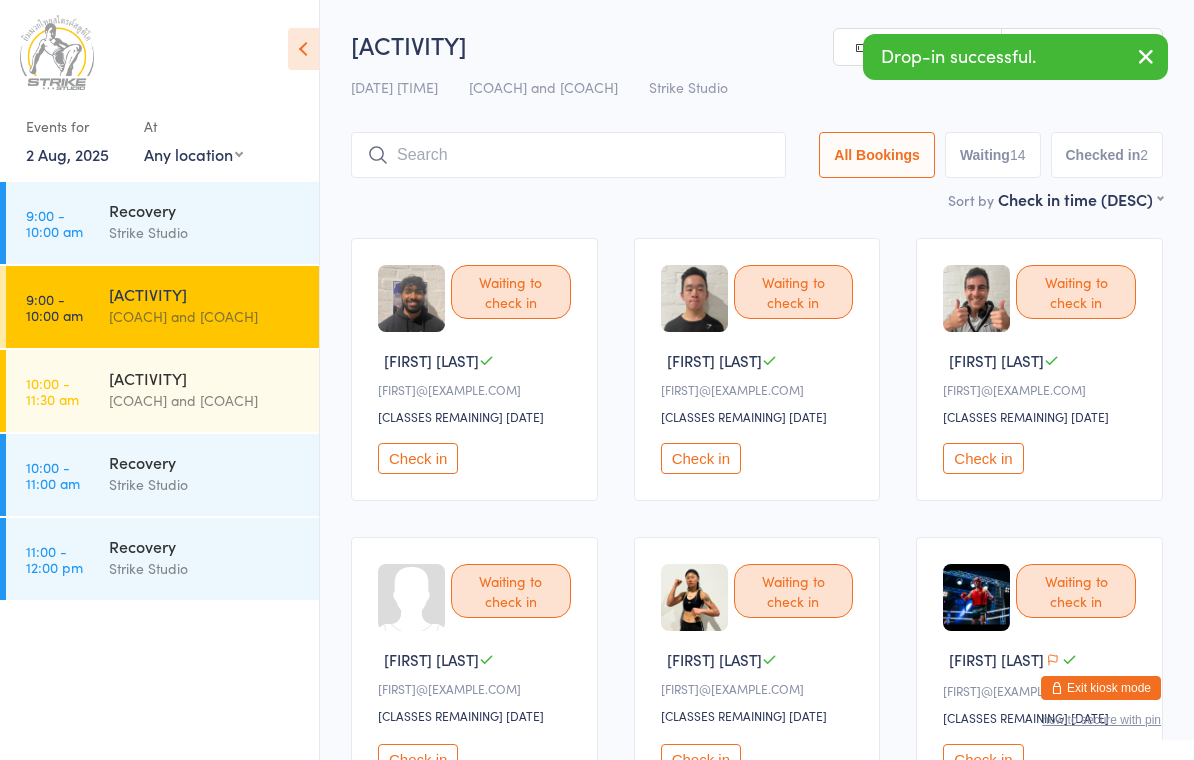 click on "Check in" at bounding box center (418, 458) 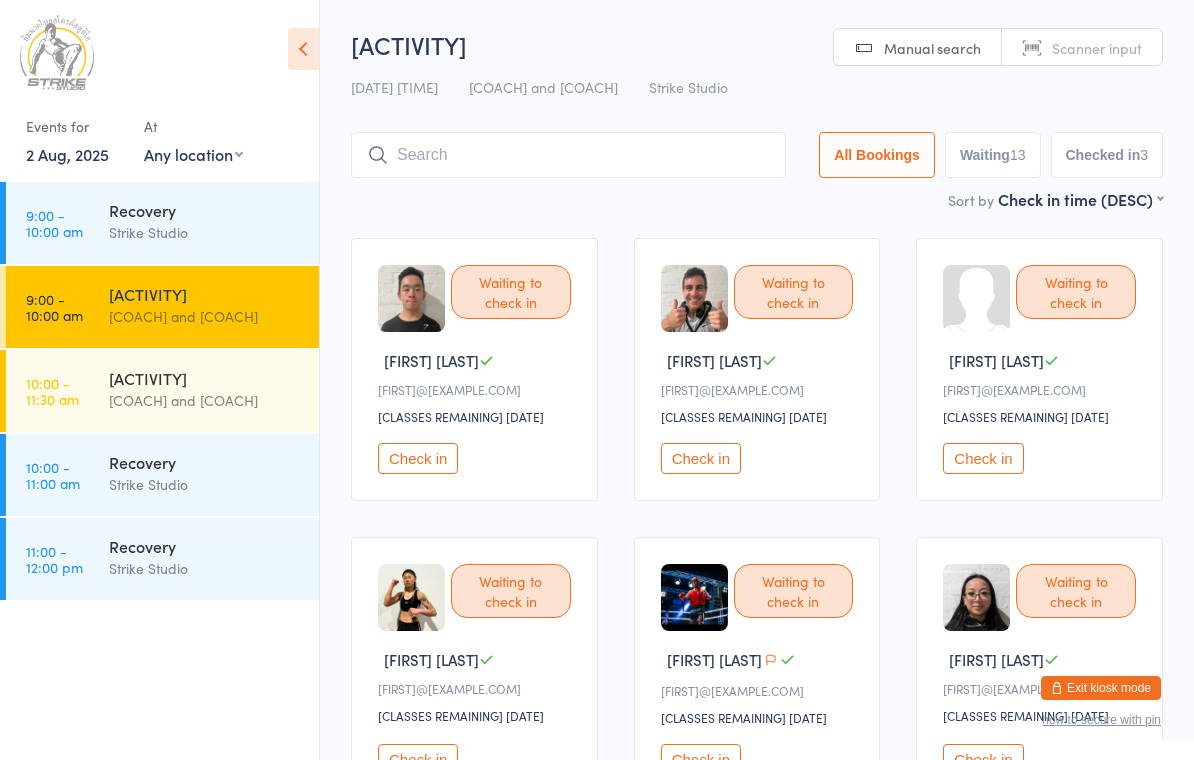 click at bounding box center [568, 155] 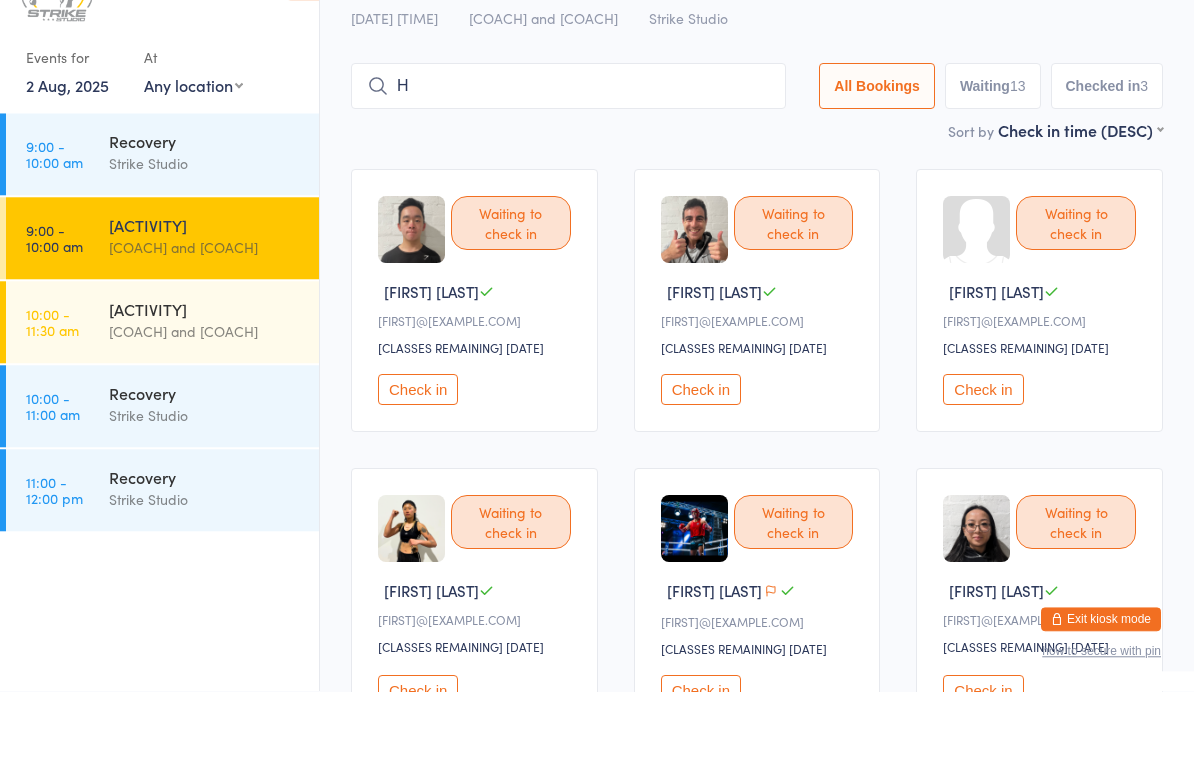 scroll, scrollTop: 8, scrollLeft: 0, axis: vertical 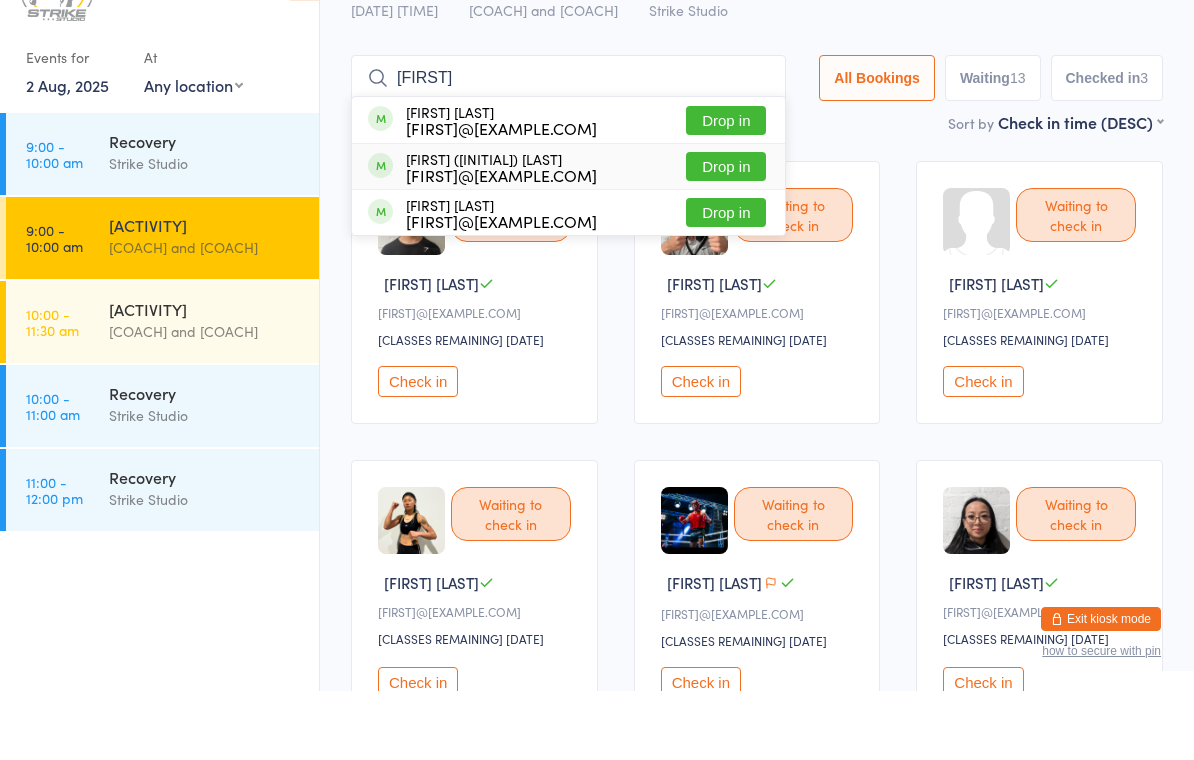 type on "[FIRST]" 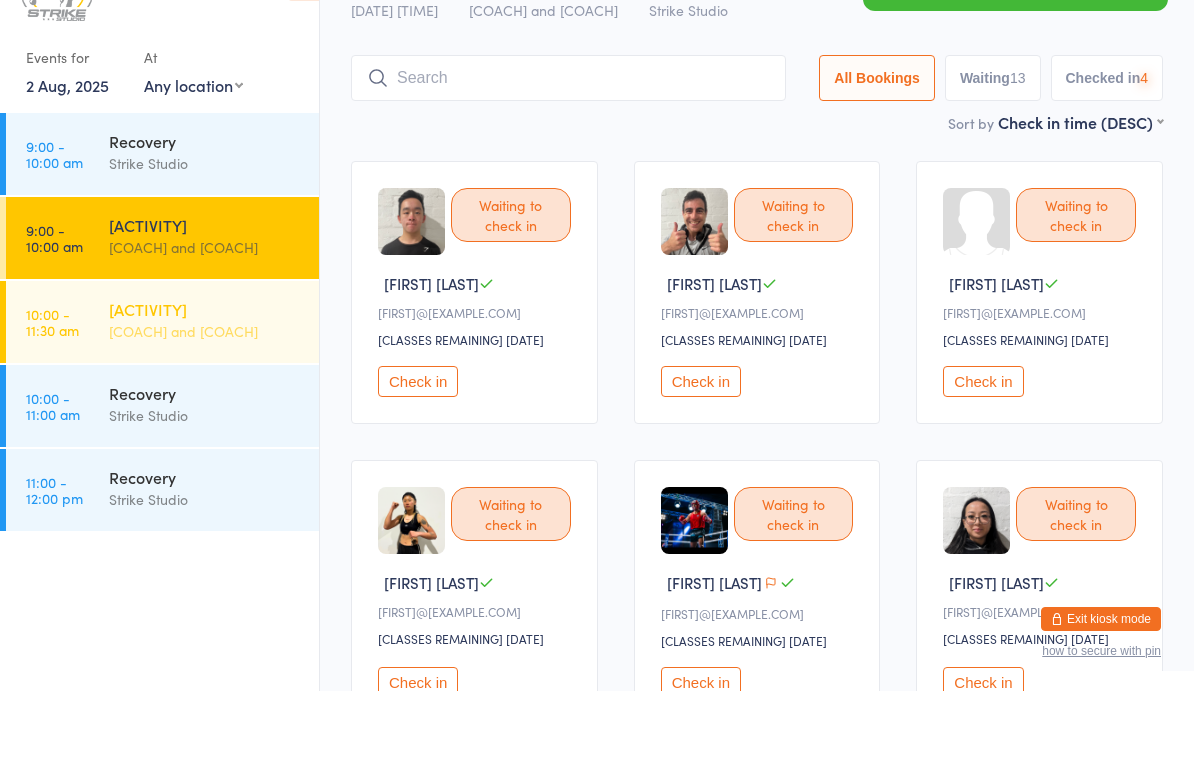 click on "[TIME] - [TIME]" at bounding box center [52, 391] 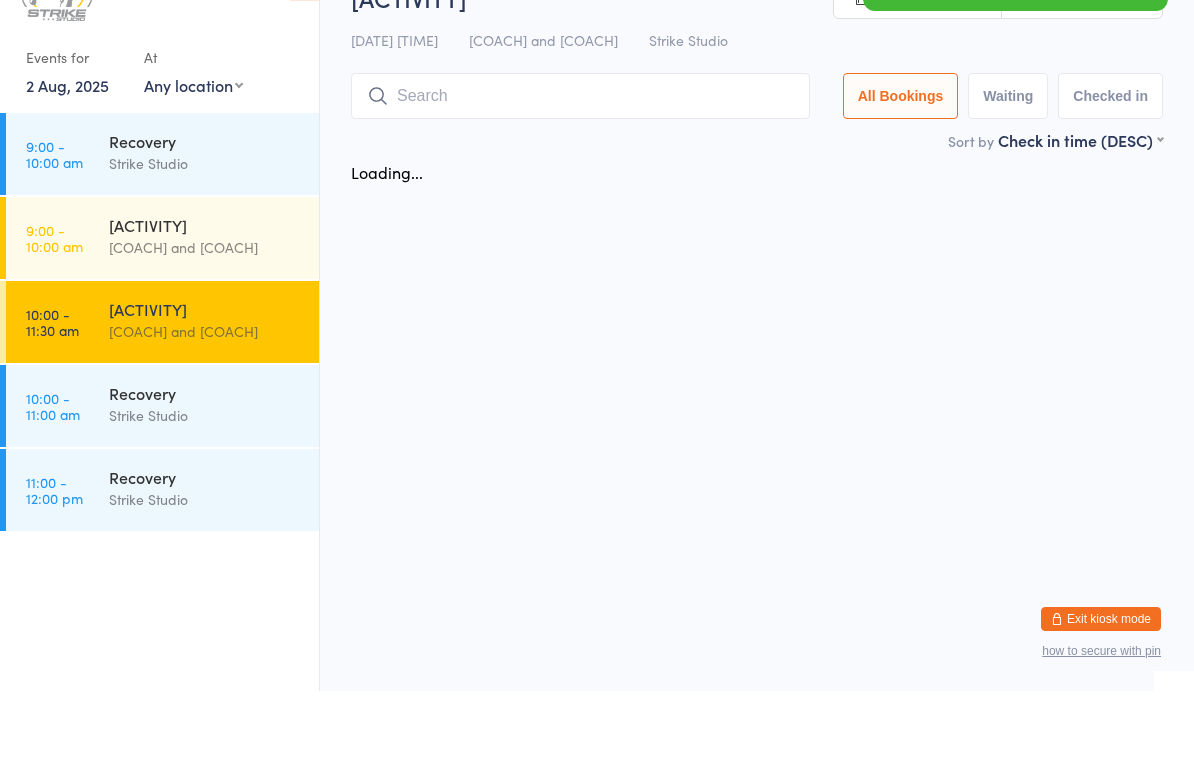 scroll, scrollTop: 0, scrollLeft: 0, axis: both 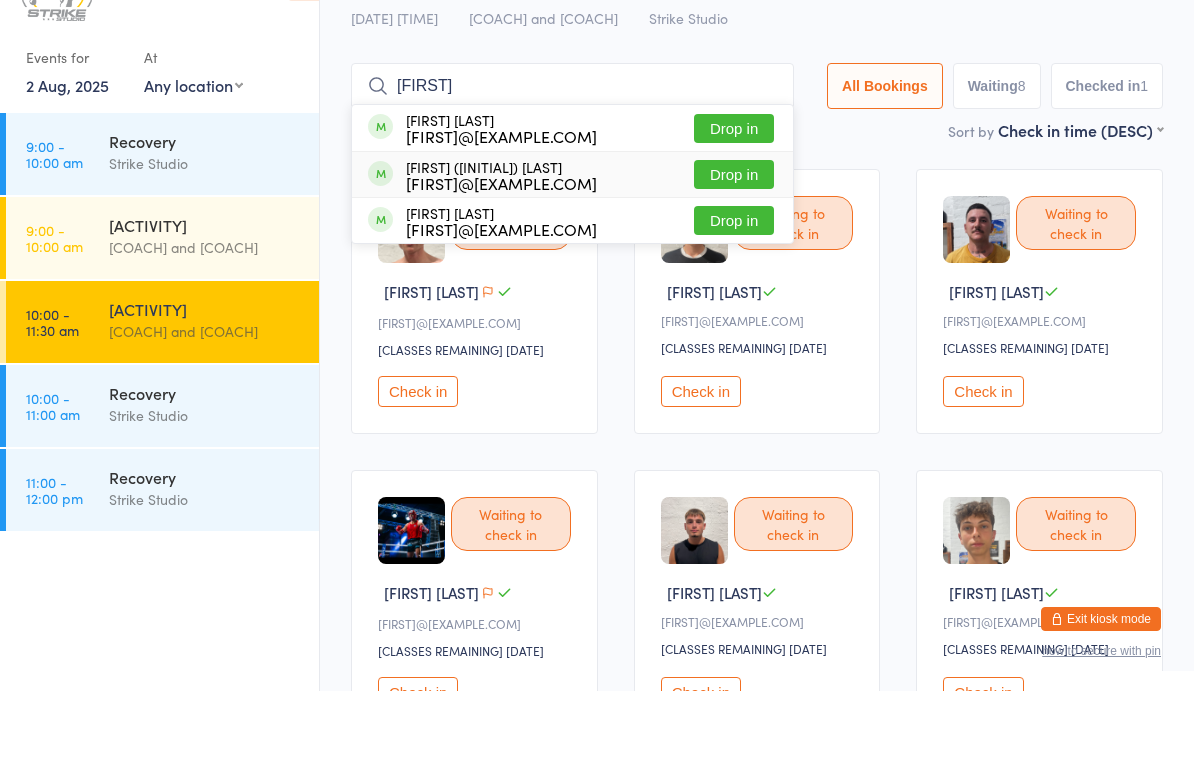 type on "[FIRST]" 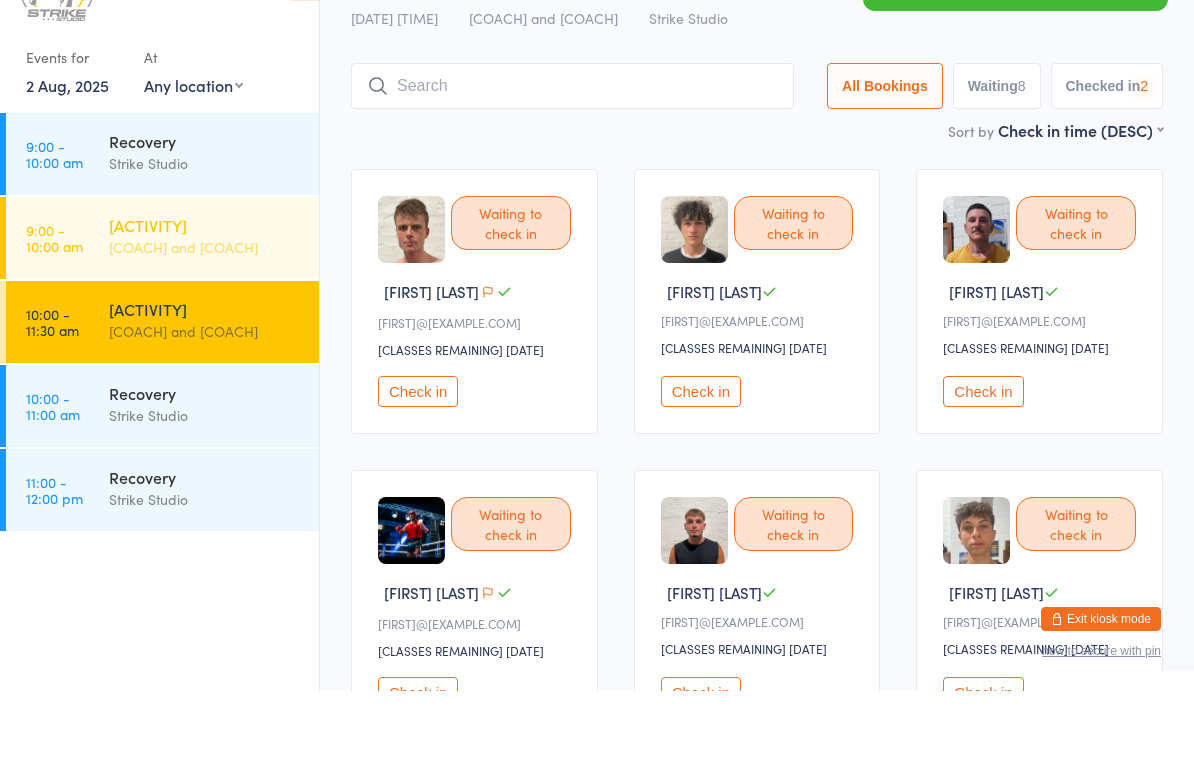 click on "[TIME] - [TIME] [ACTIVITY] [COACH] and [COACH]" at bounding box center [162, 307] 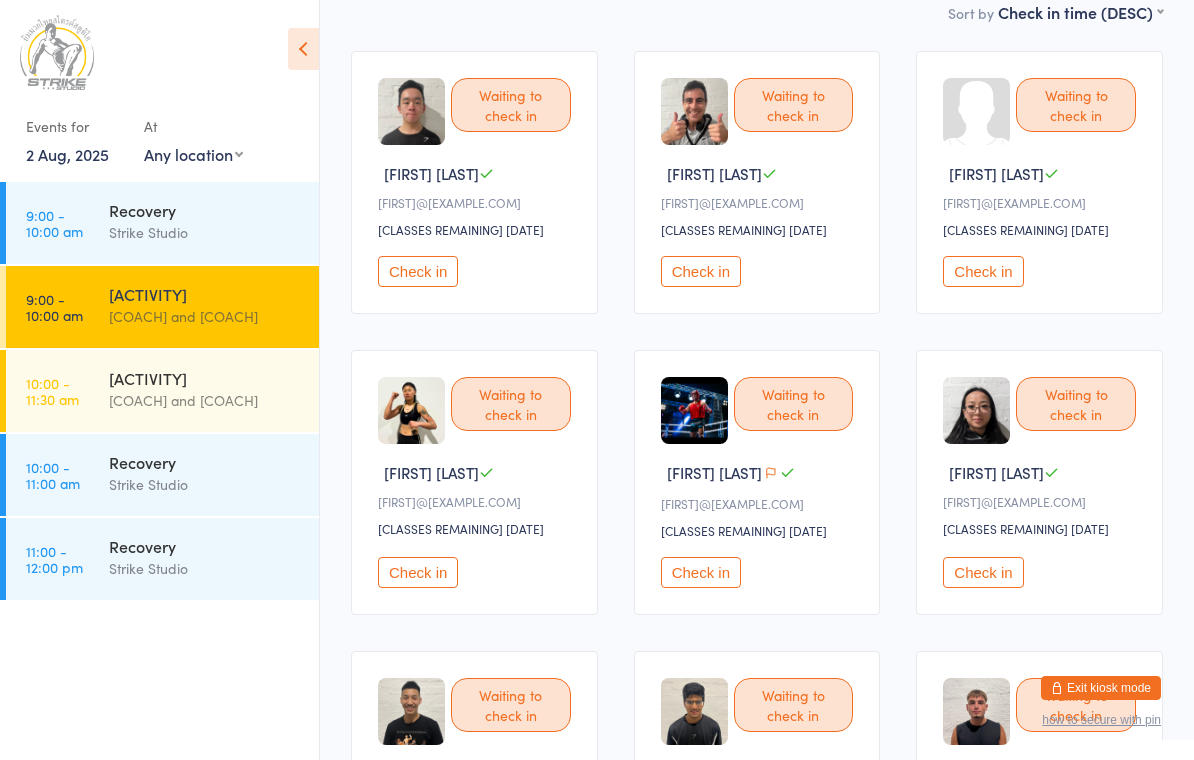 scroll, scrollTop: 0, scrollLeft: 0, axis: both 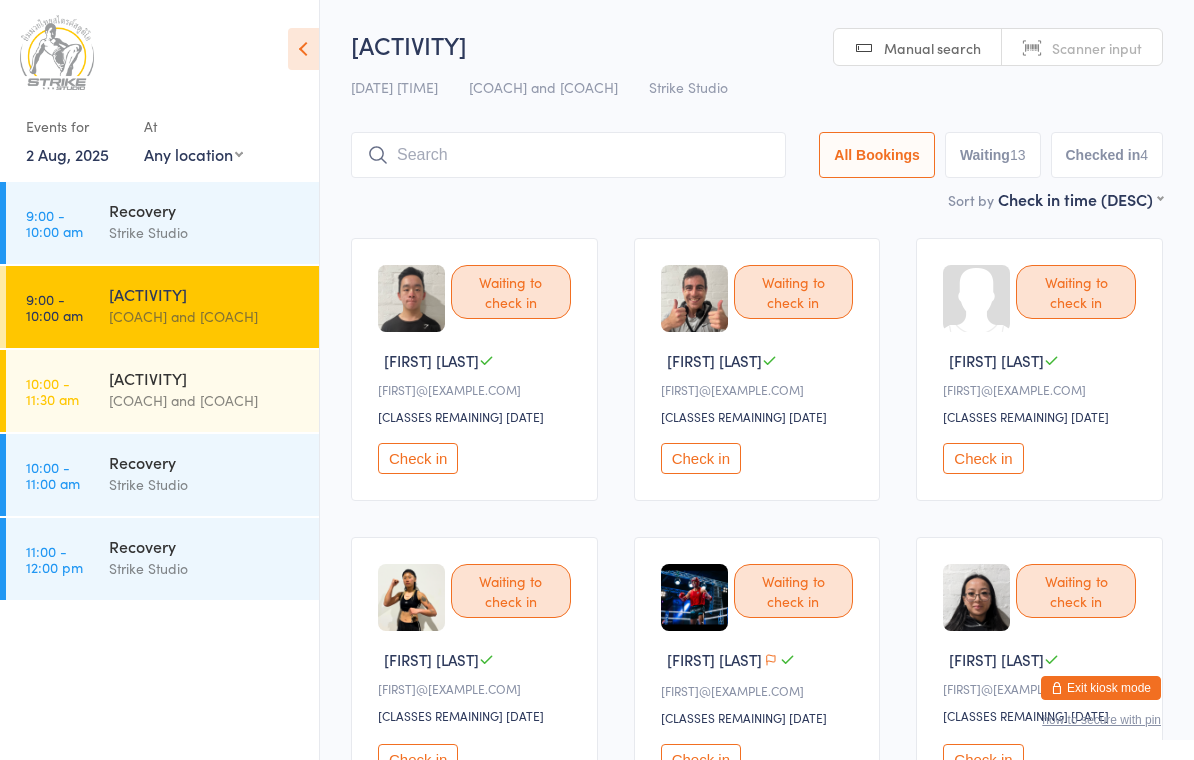click at bounding box center [568, 155] 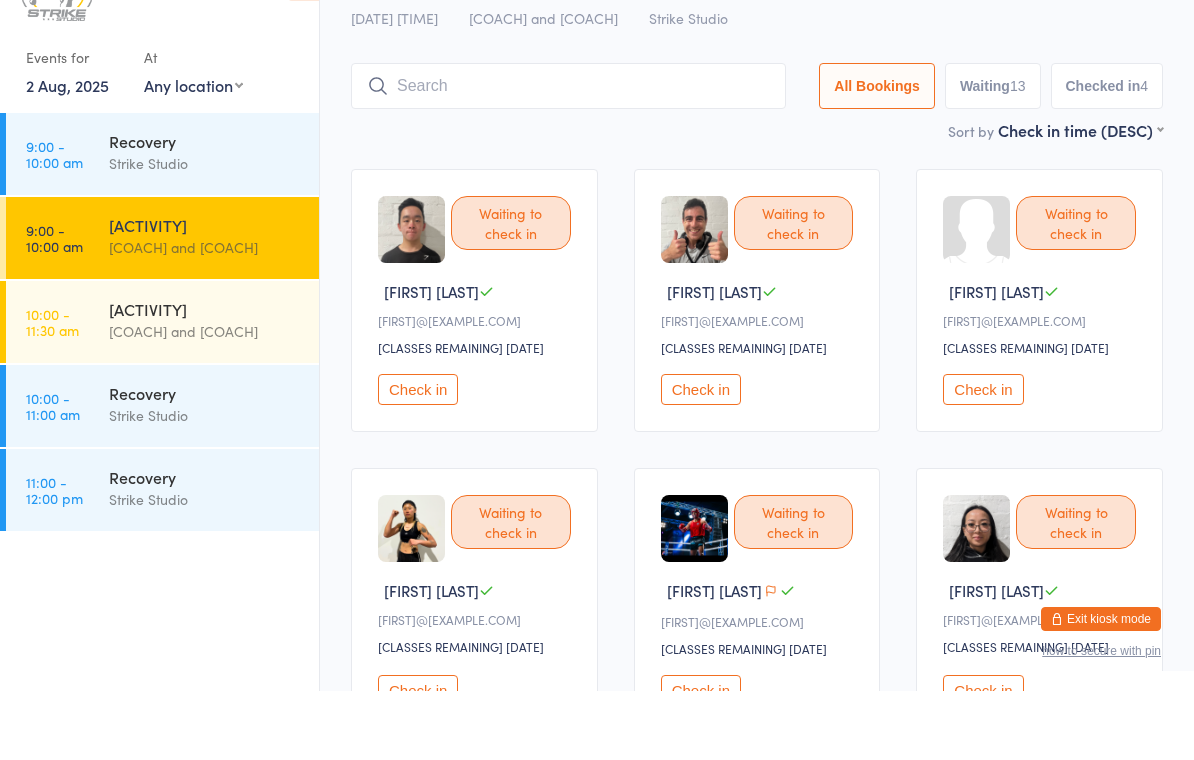 scroll, scrollTop: 65, scrollLeft: 0, axis: vertical 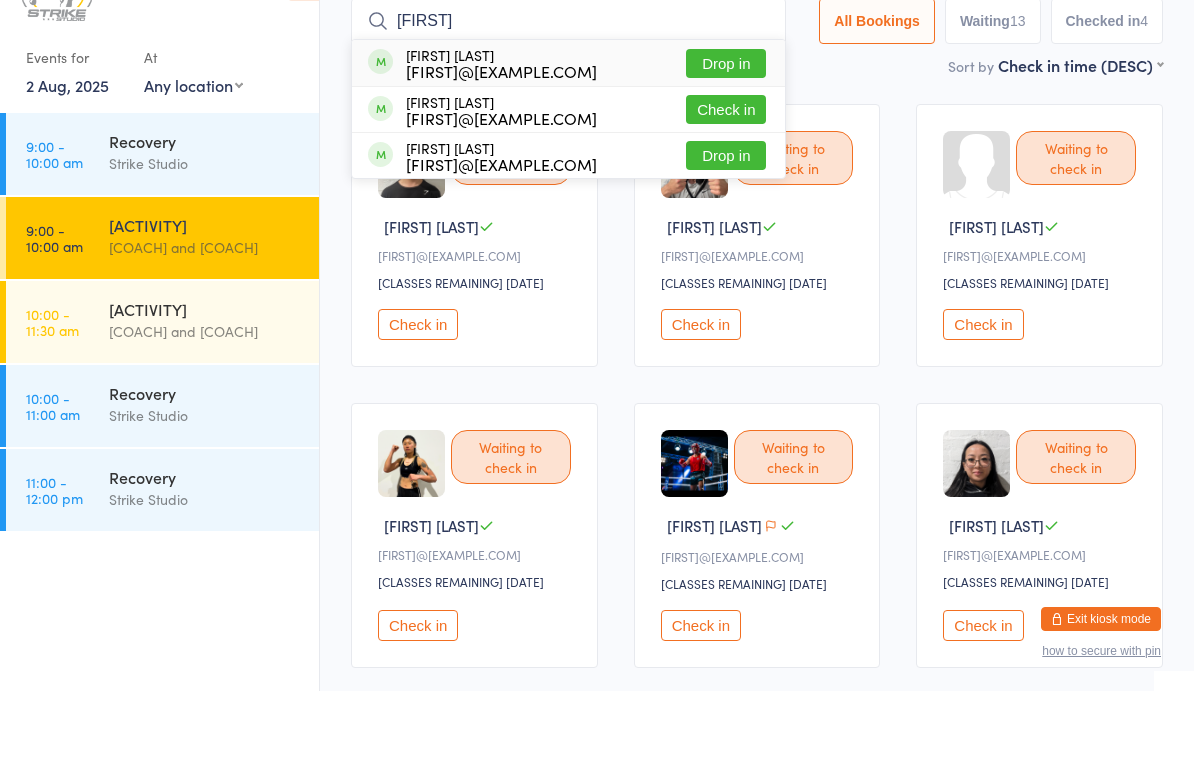 type on "[FIRST]" 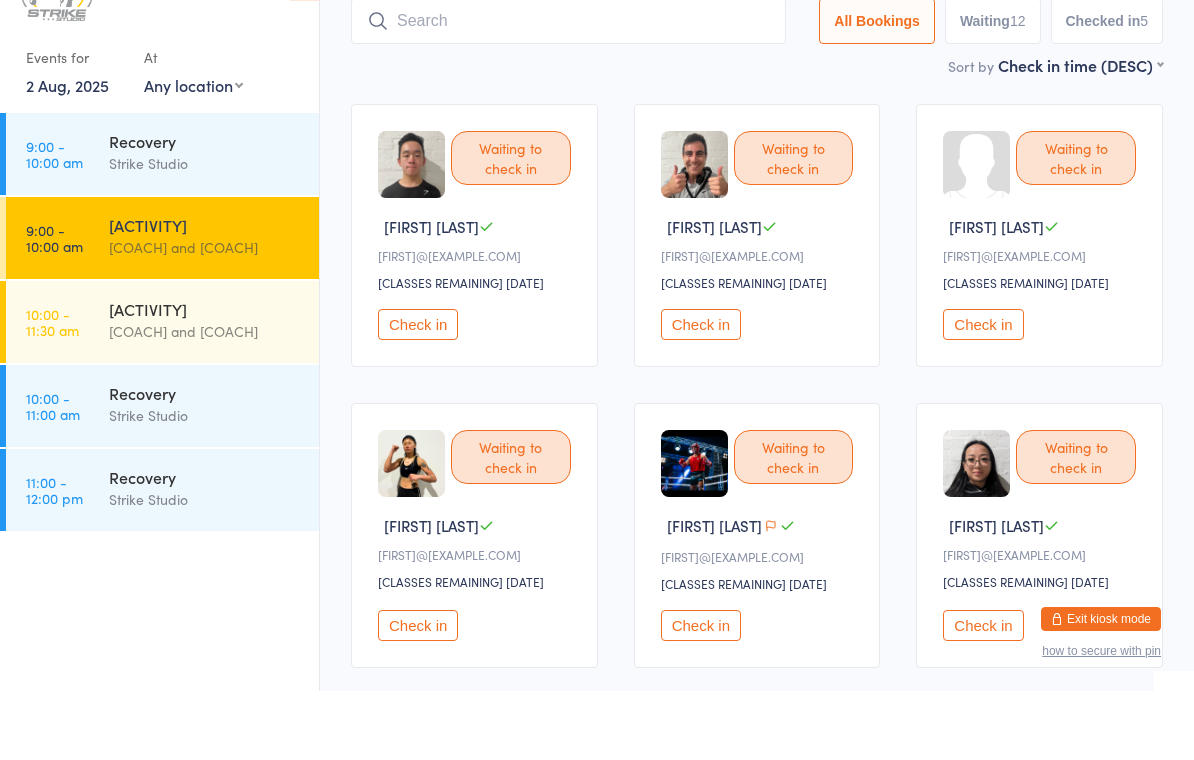 click on "Check in" at bounding box center [418, 694] 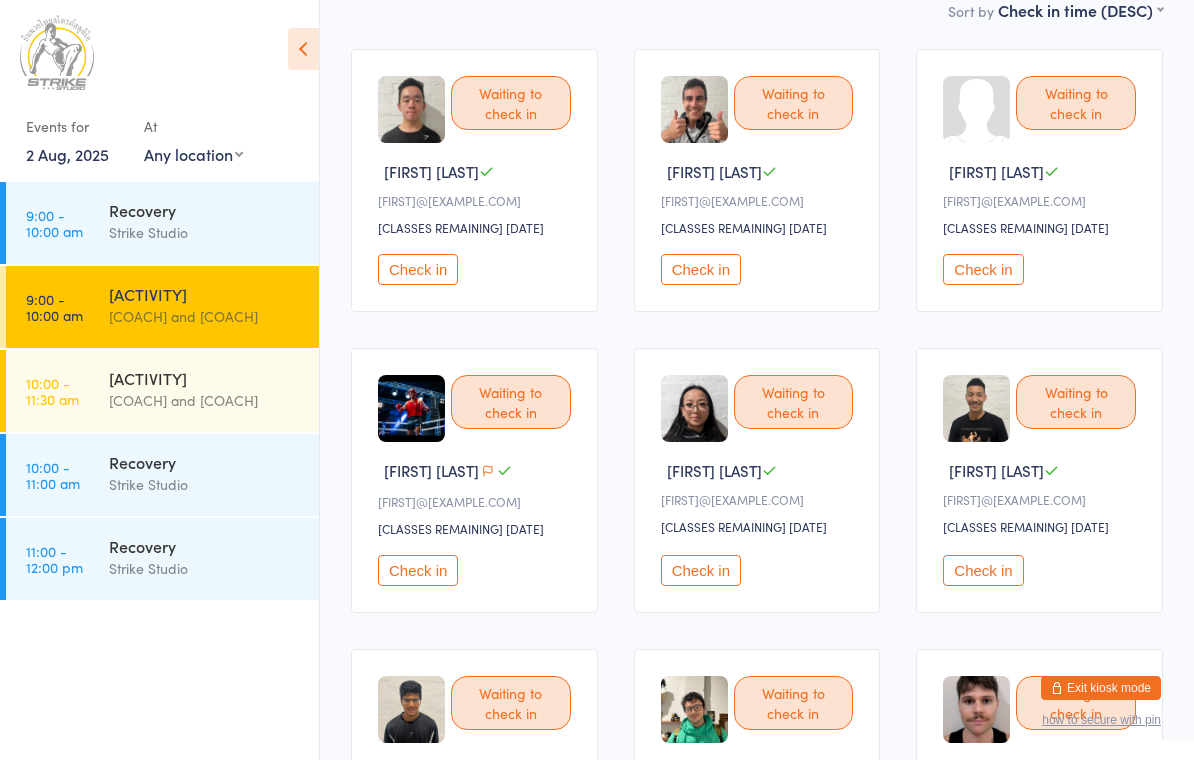 scroll, scrollTop: 0, scrollLeft: 0, axis: both 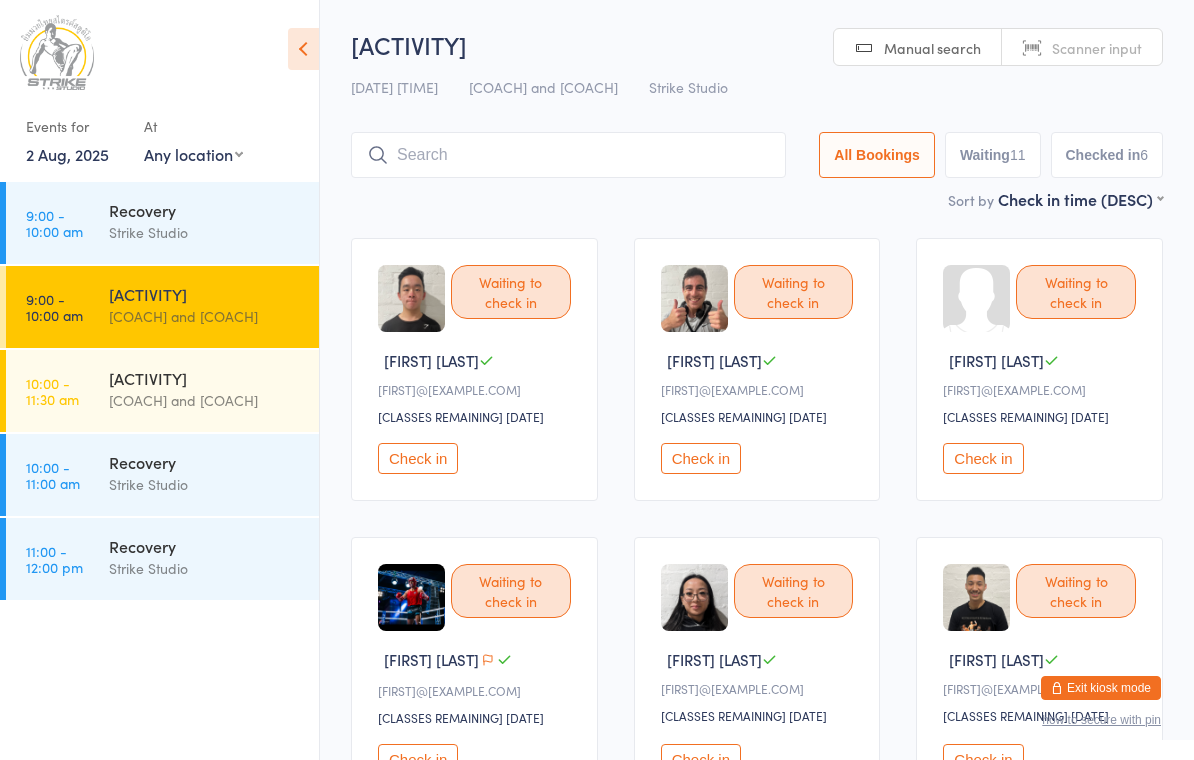 click on "Check in" at bounding box center (701, 458) 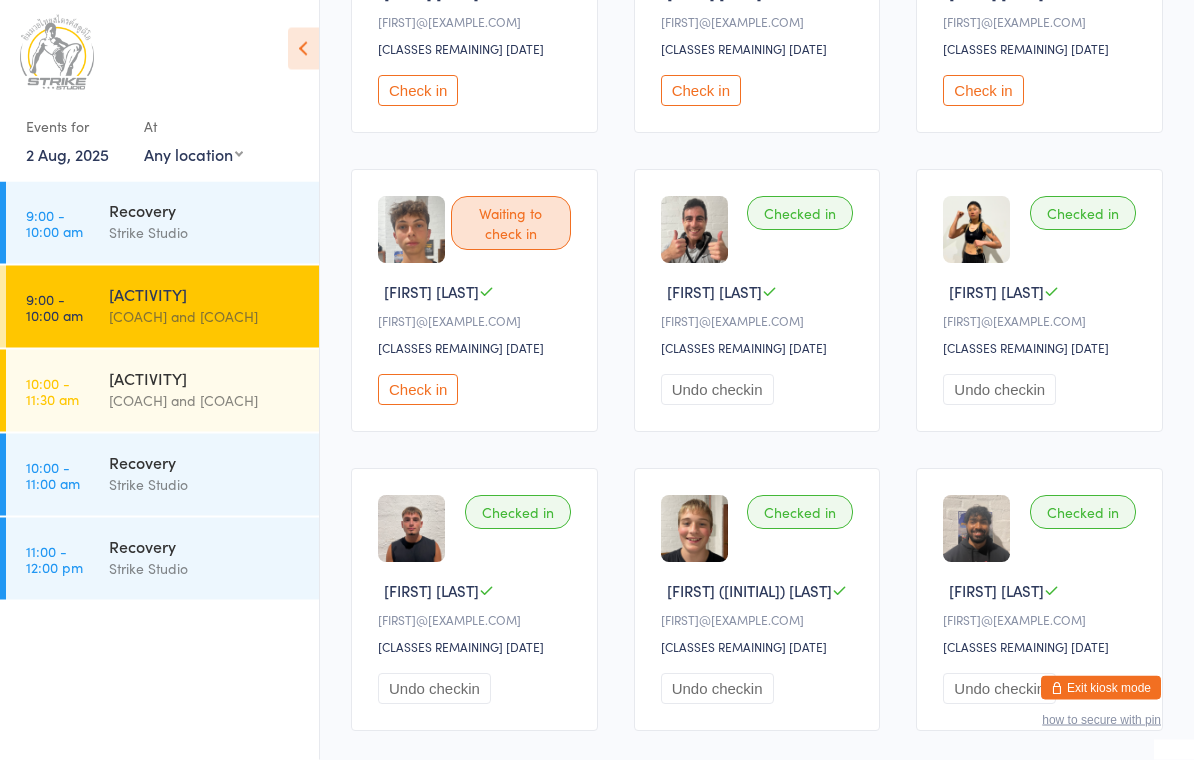 scroll, scrollTop: 970, scrollLeft: 0, axis: vertical 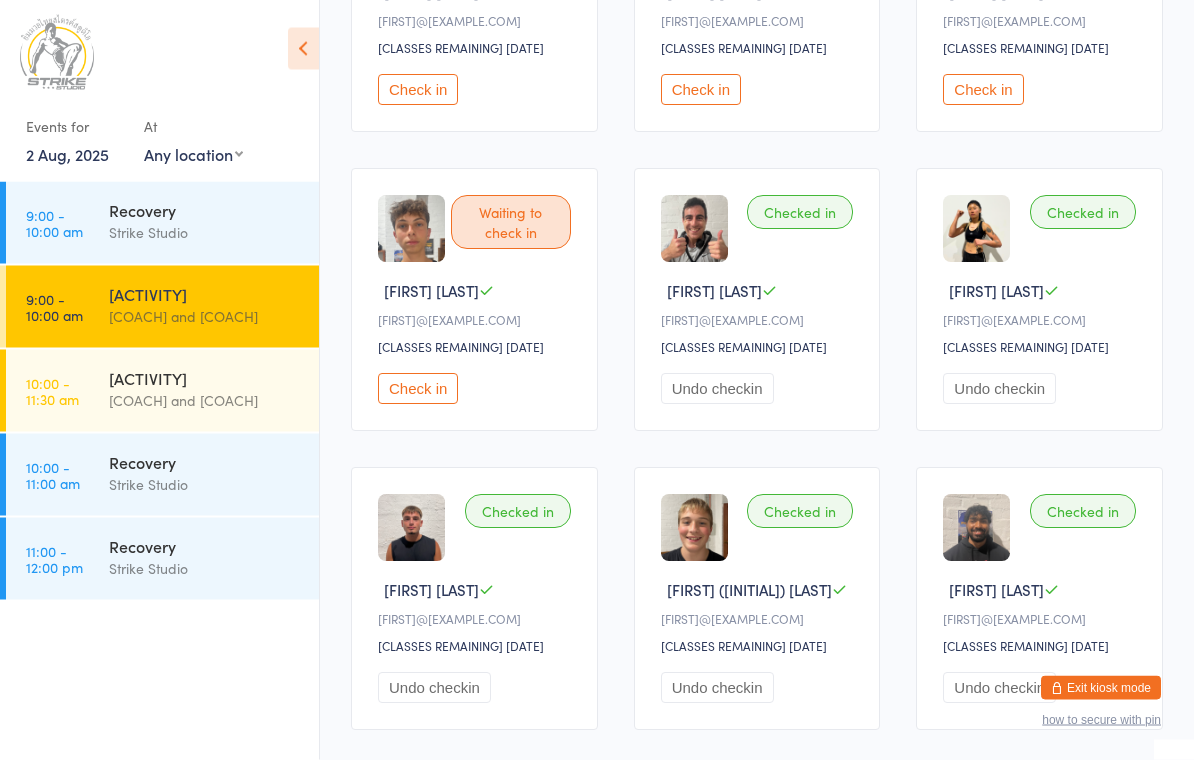 click on "[STATUS] [DATE] [INITIAL] [FIRST] [LAST] [CLASSES REMAINING] [DATE]   [STATUS]" at bounding box center [1039, 1] 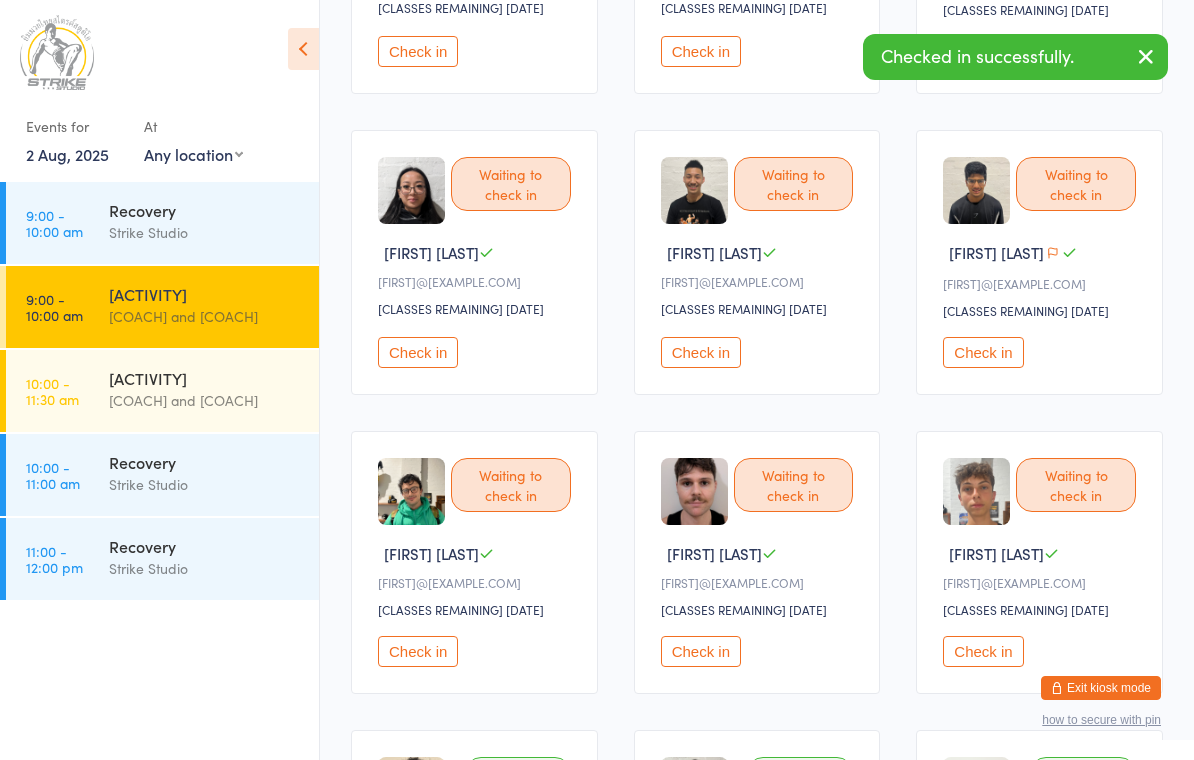 scroll, scrollTop: 0, scrollLeft: 0, axis: both 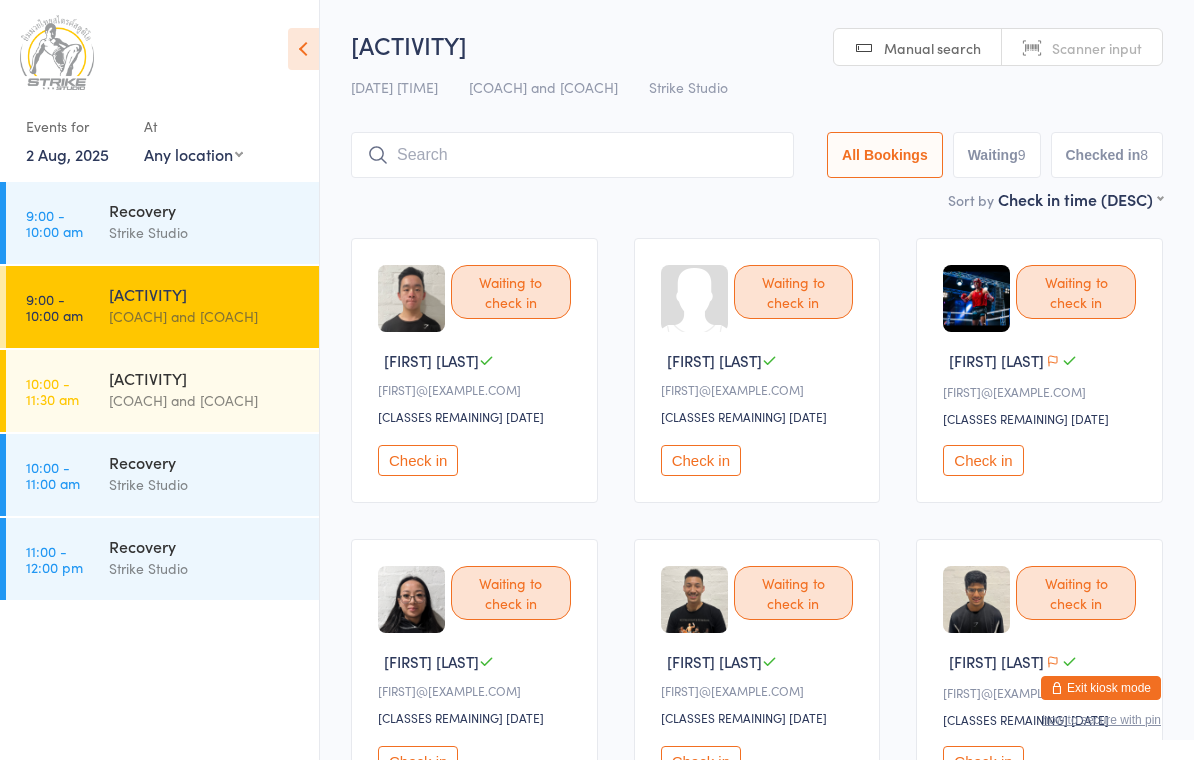 click at bounding box center [572, 155] 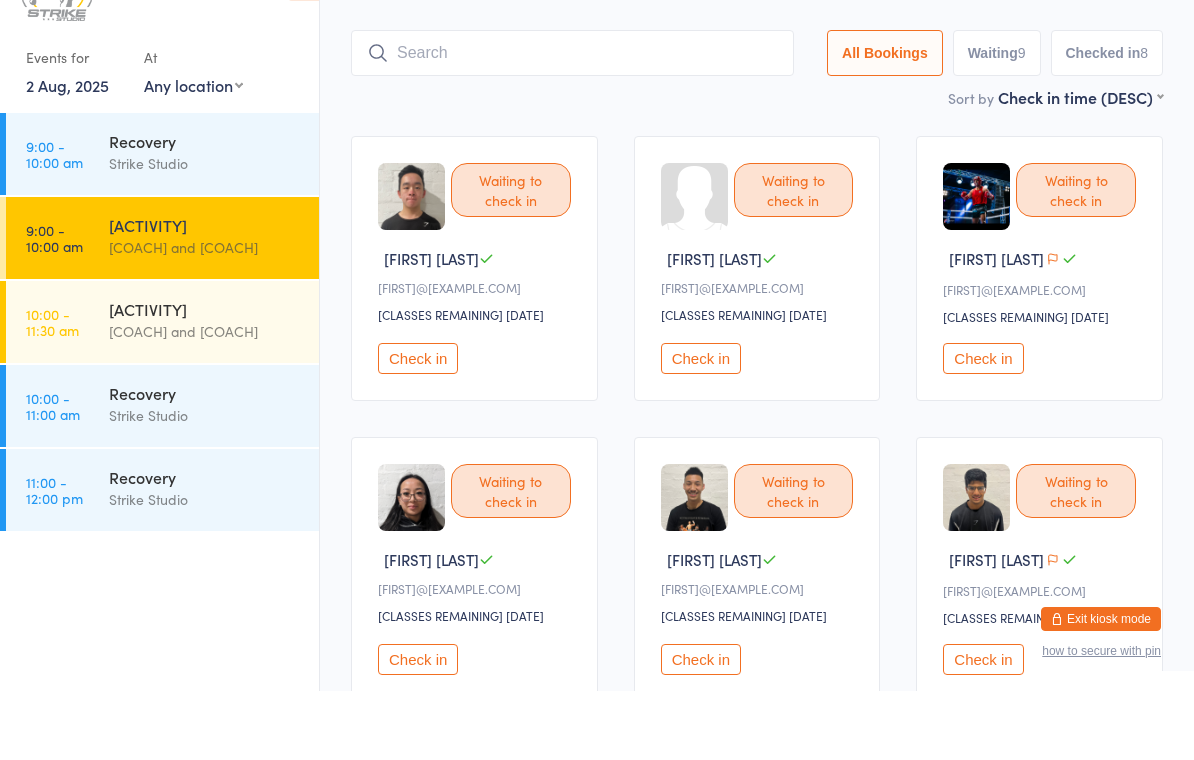 scroll, scrollTop: 65, scrollLeft: 0, axis: vertical 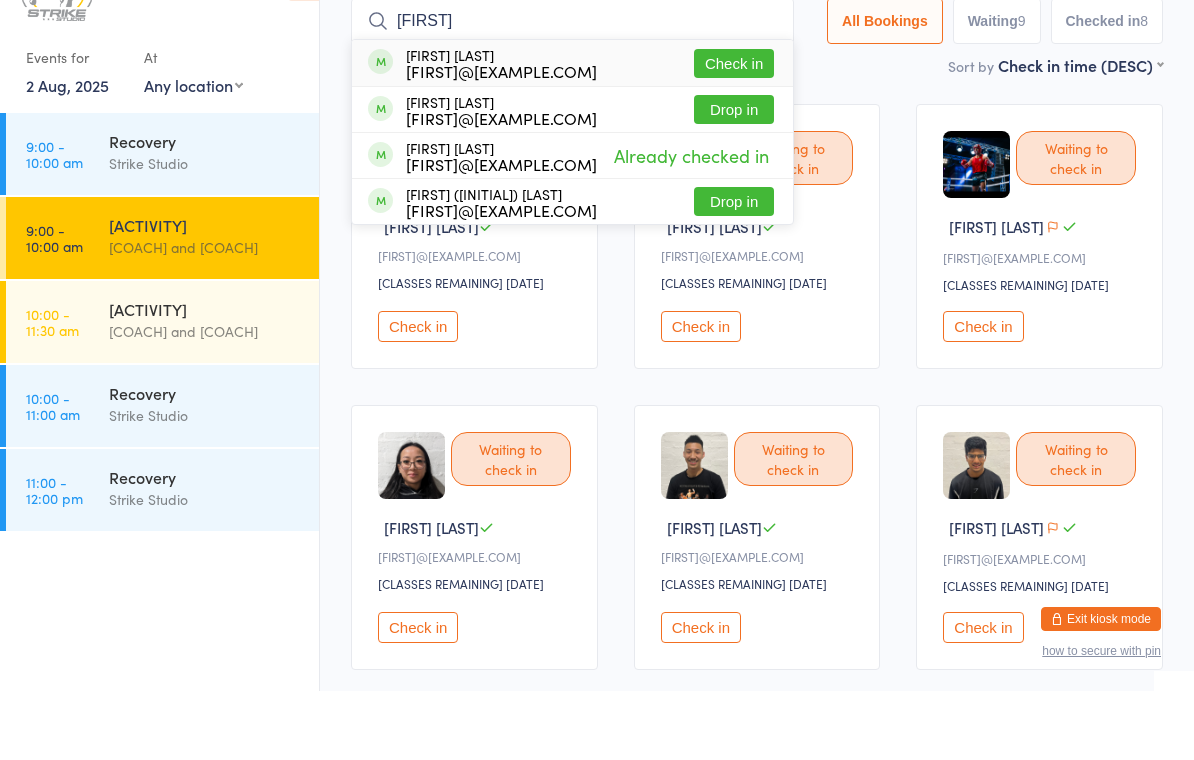type on "[FIRST]" 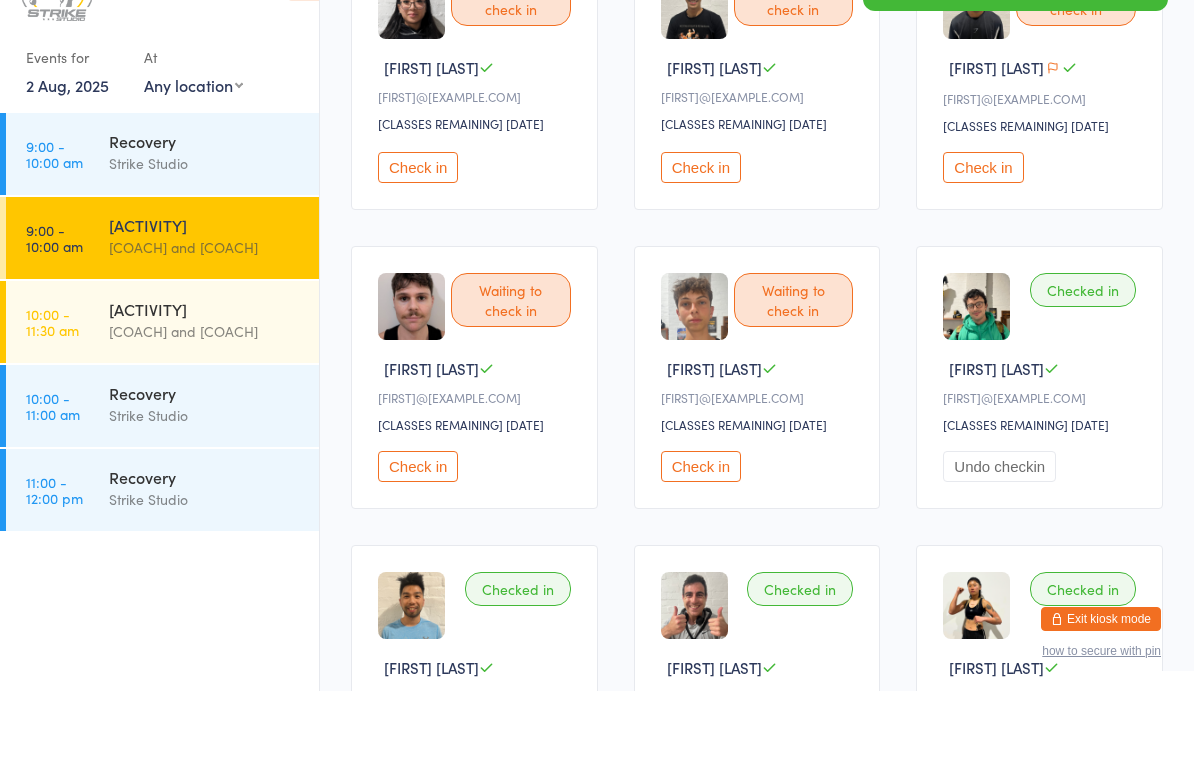 scroll, scrollTop: 529, scrollLeft: 0, axis: vertical 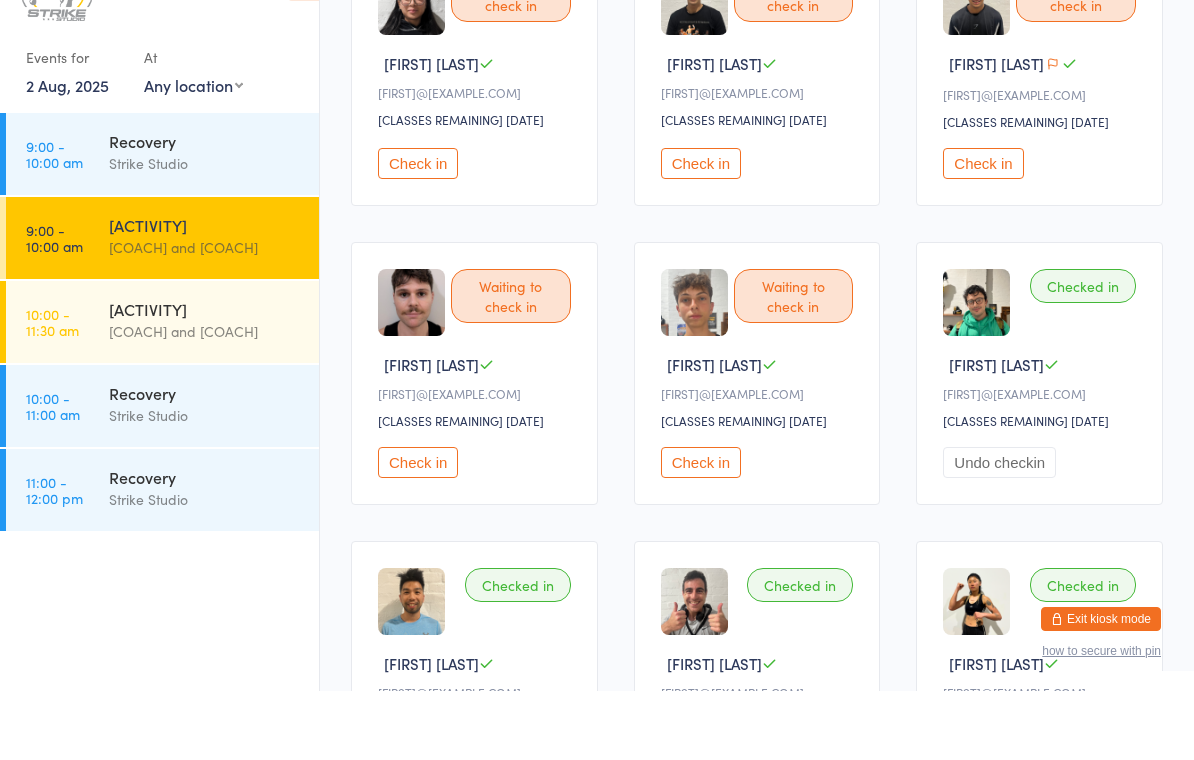 click on "Check in" at bounding box center [418, 531] 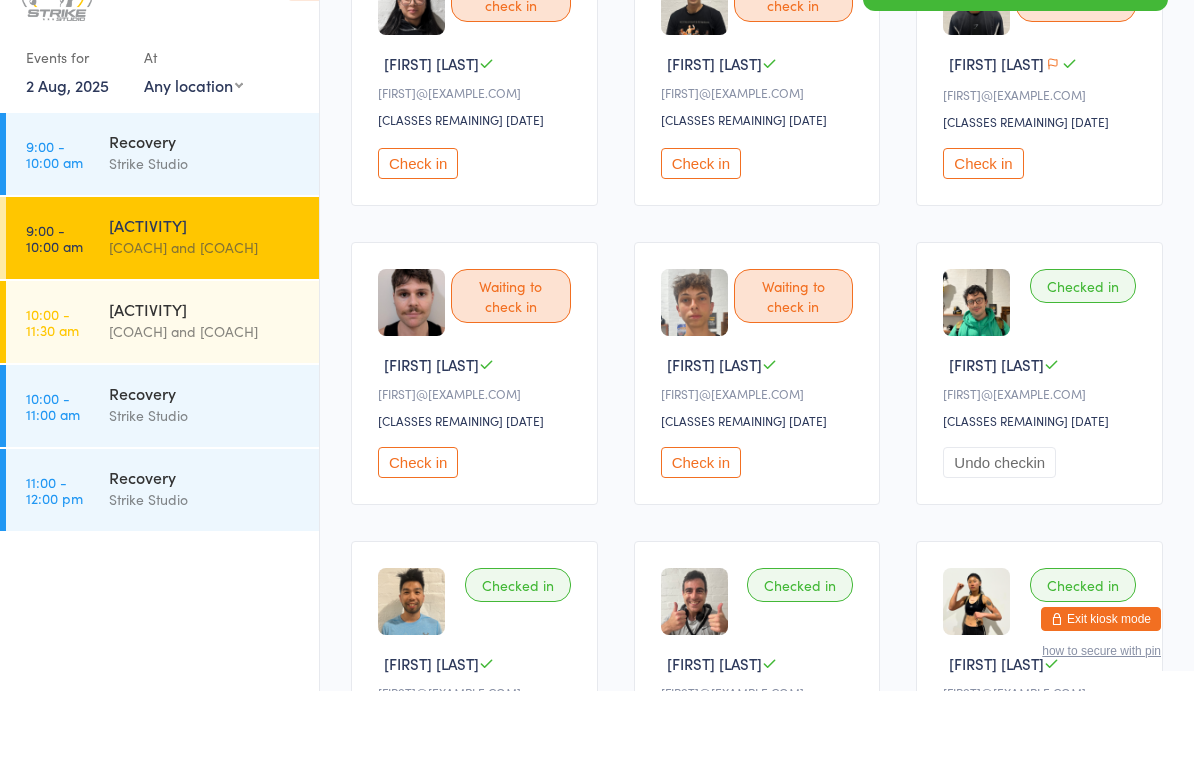 scroll, scrollTop: 598, scrollLeft: 0, axis: vertical 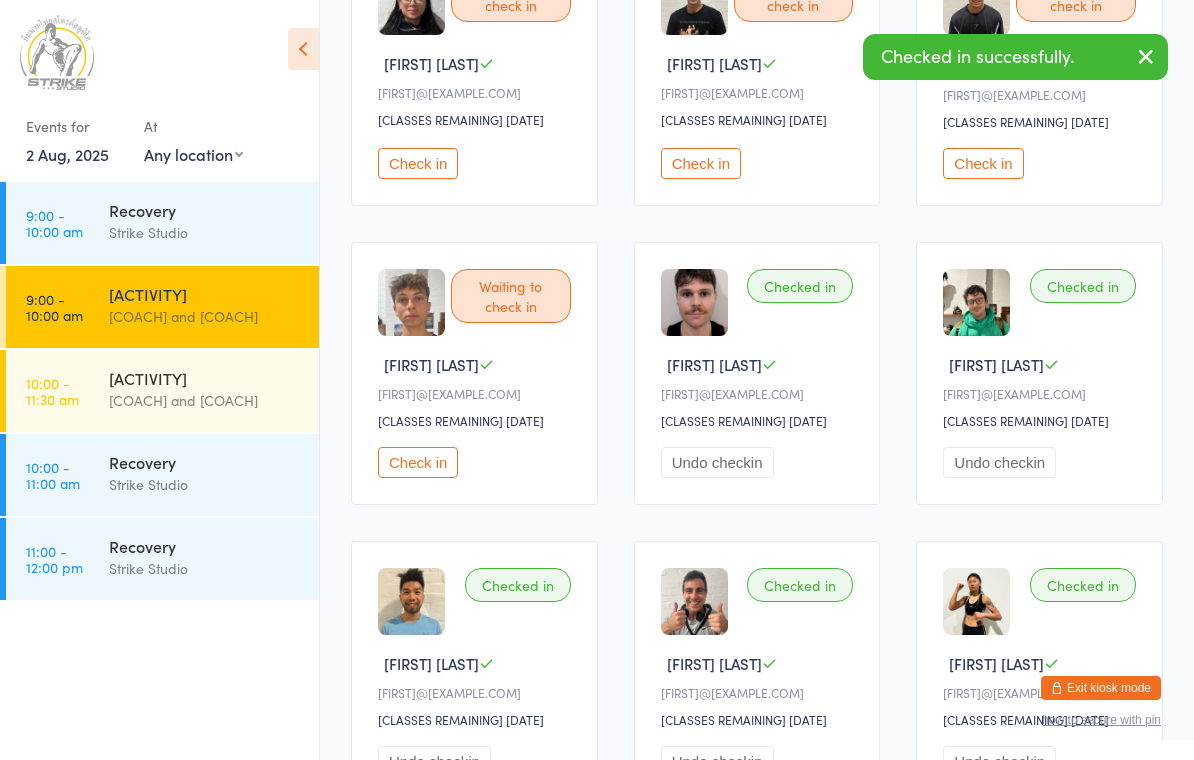 click on "Check in" at bounding box center (418, 462) 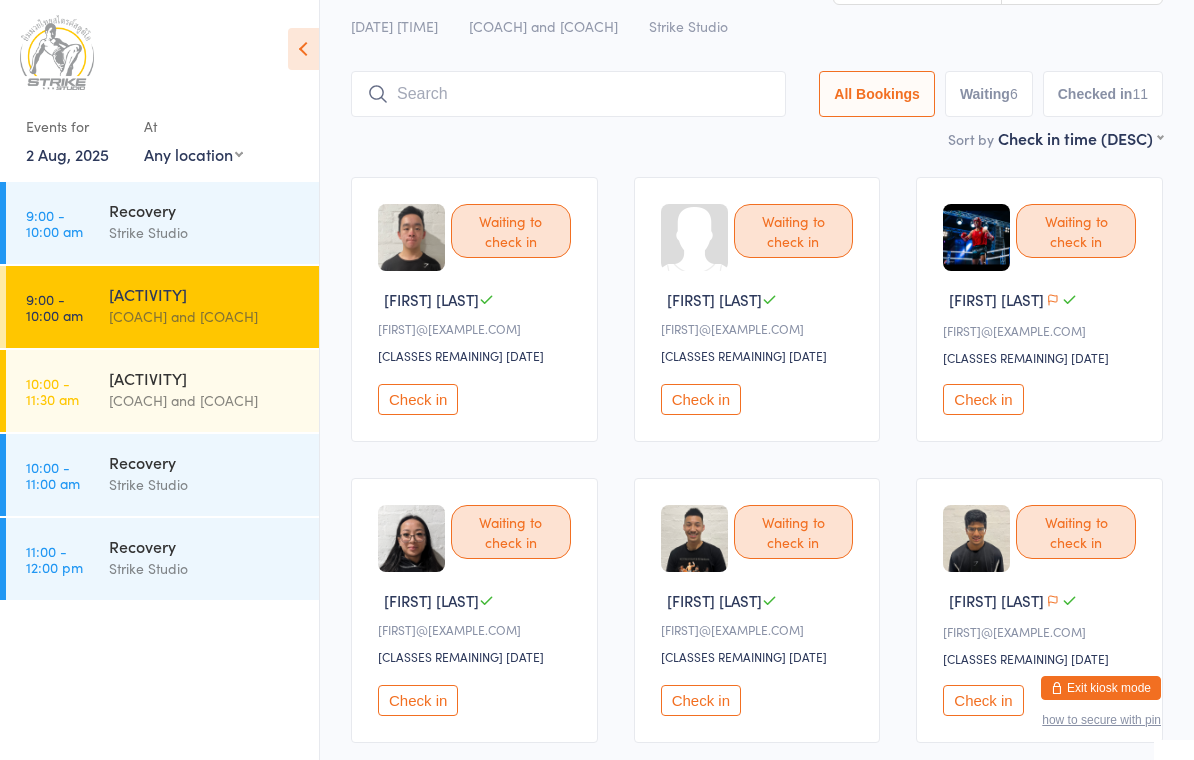 scroll, scrollTop: 0, scrollLeft: 0, axis: both 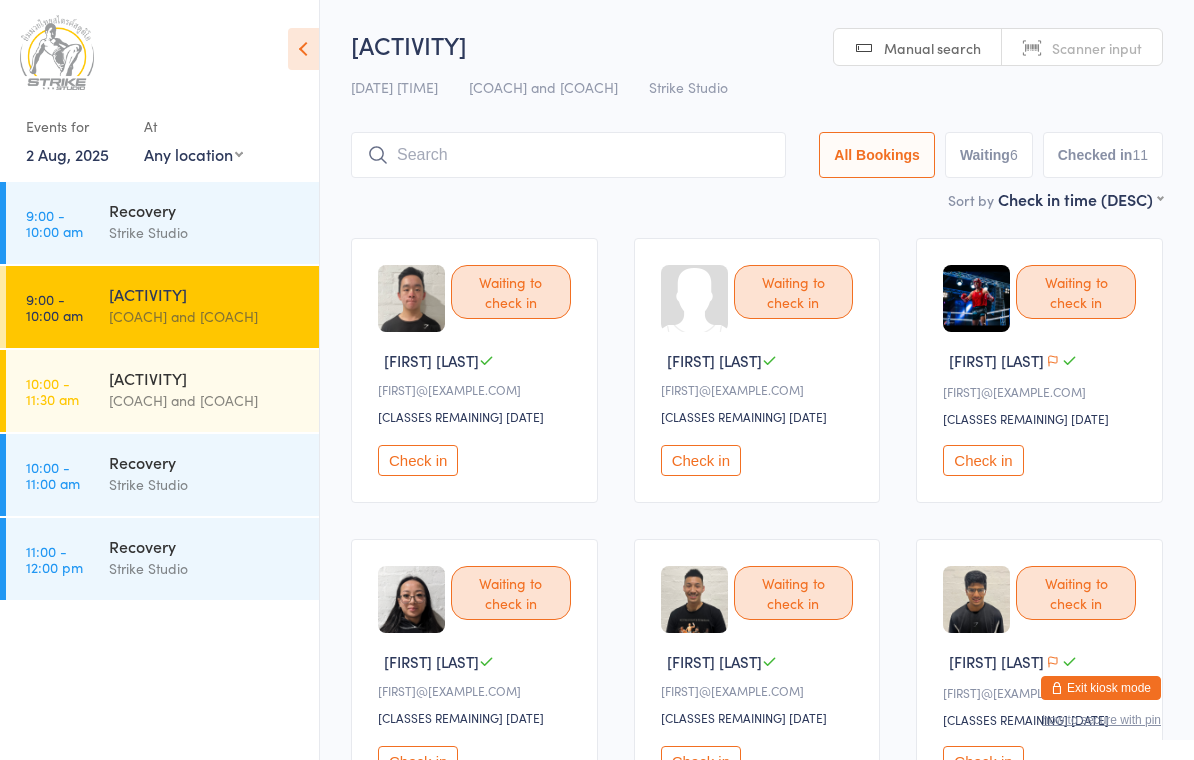 click on "Check in" at bounding box center (418, 460) 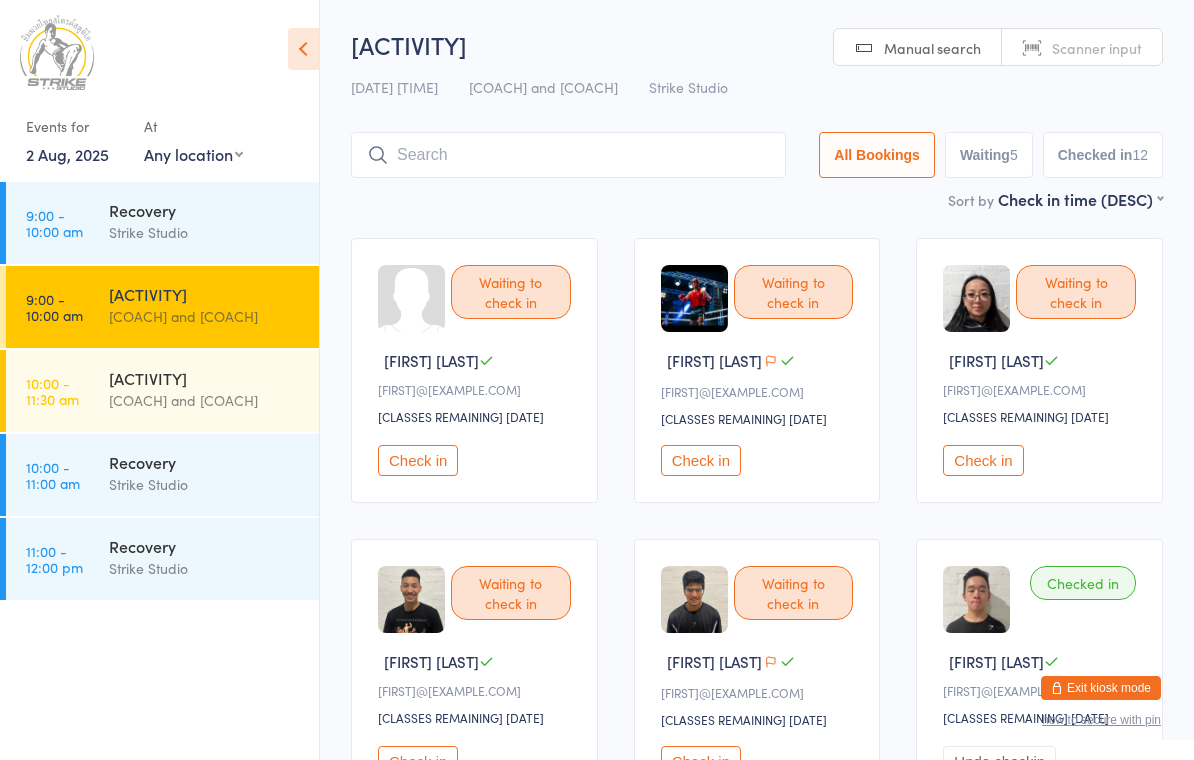 click at bounding box center (568, 155) 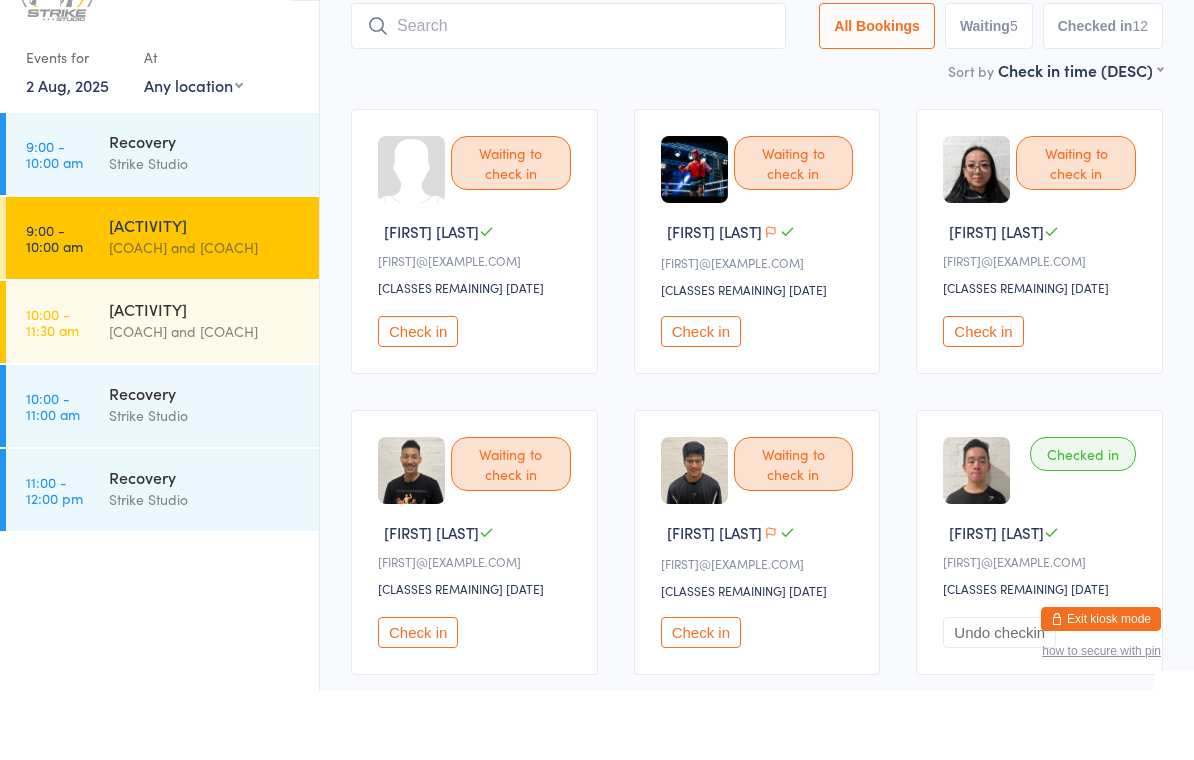 scroll, scrollTop: 65, scrollLeft: 0, axis: vertical 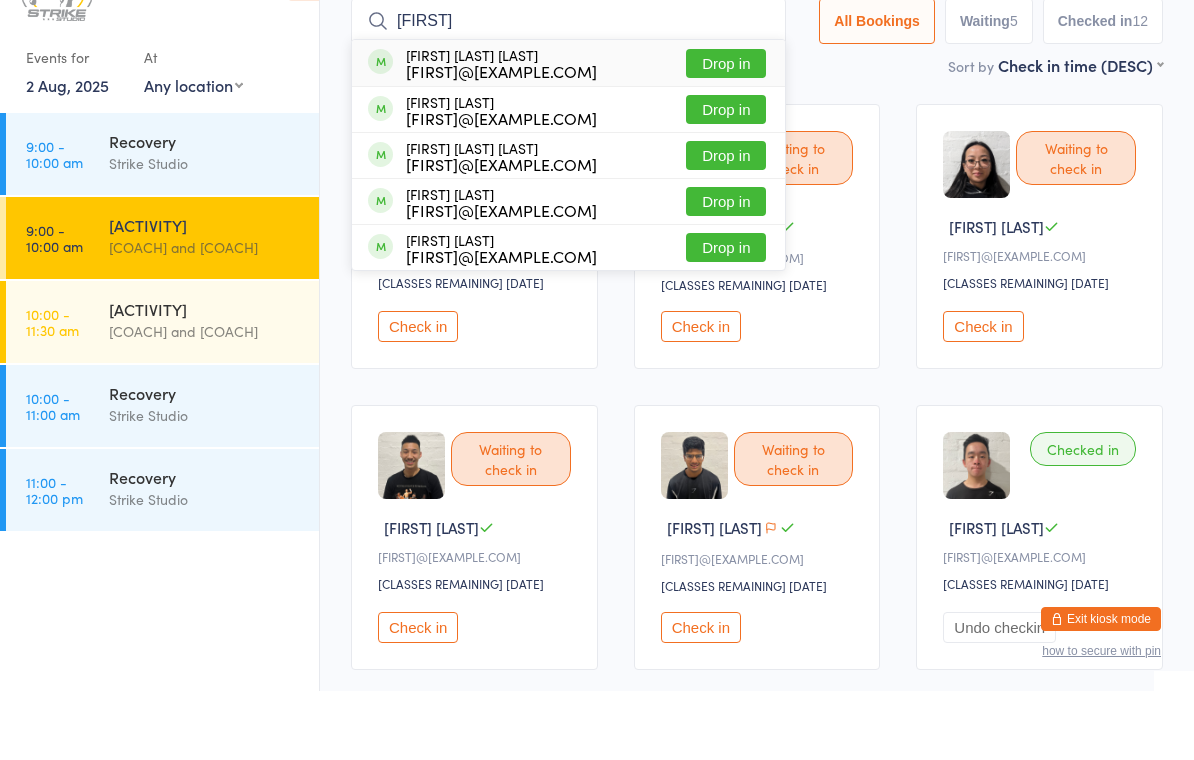 type on "[FIRST]" 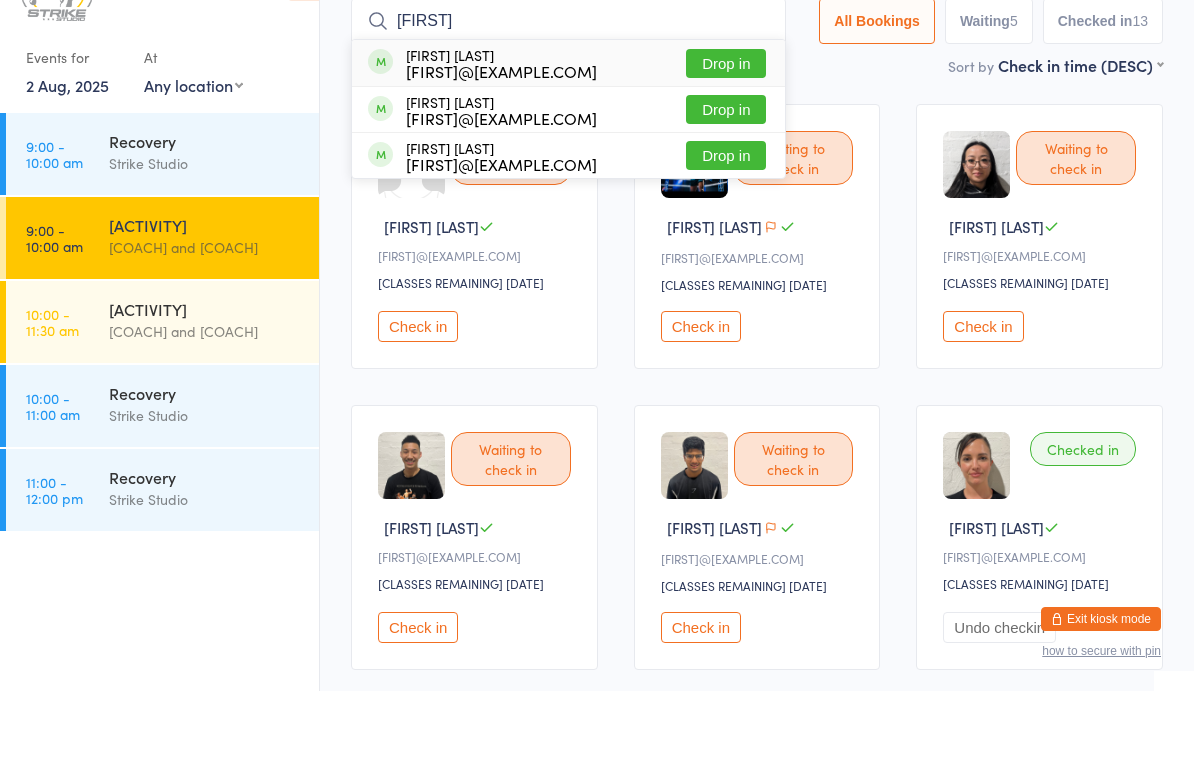 type on "[FIRST]" 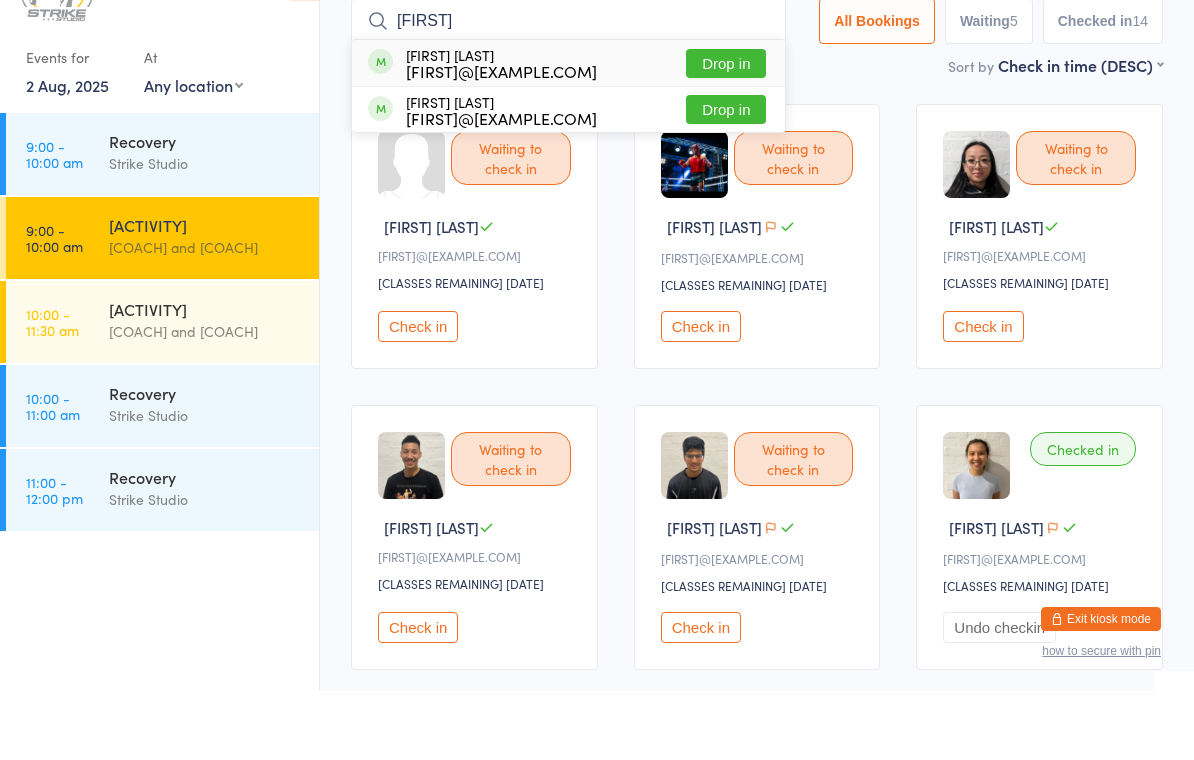 type on "[FIRST]" 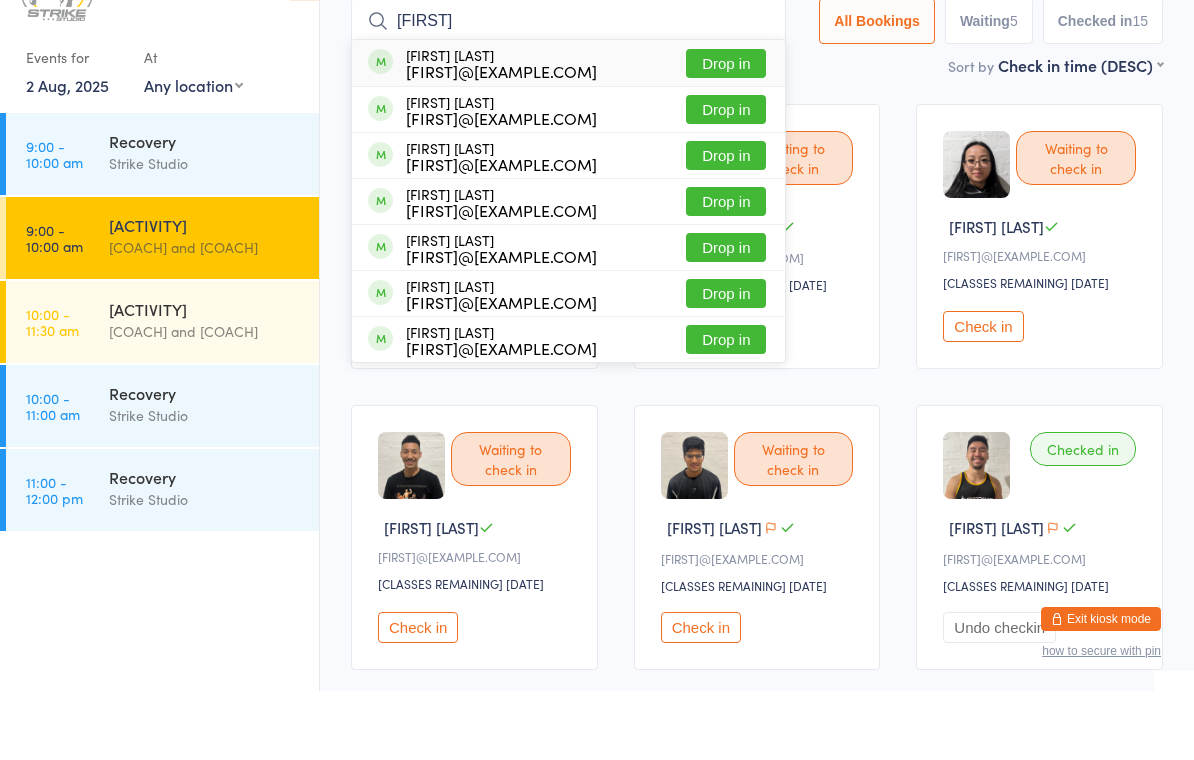 type on "[FIRST]" 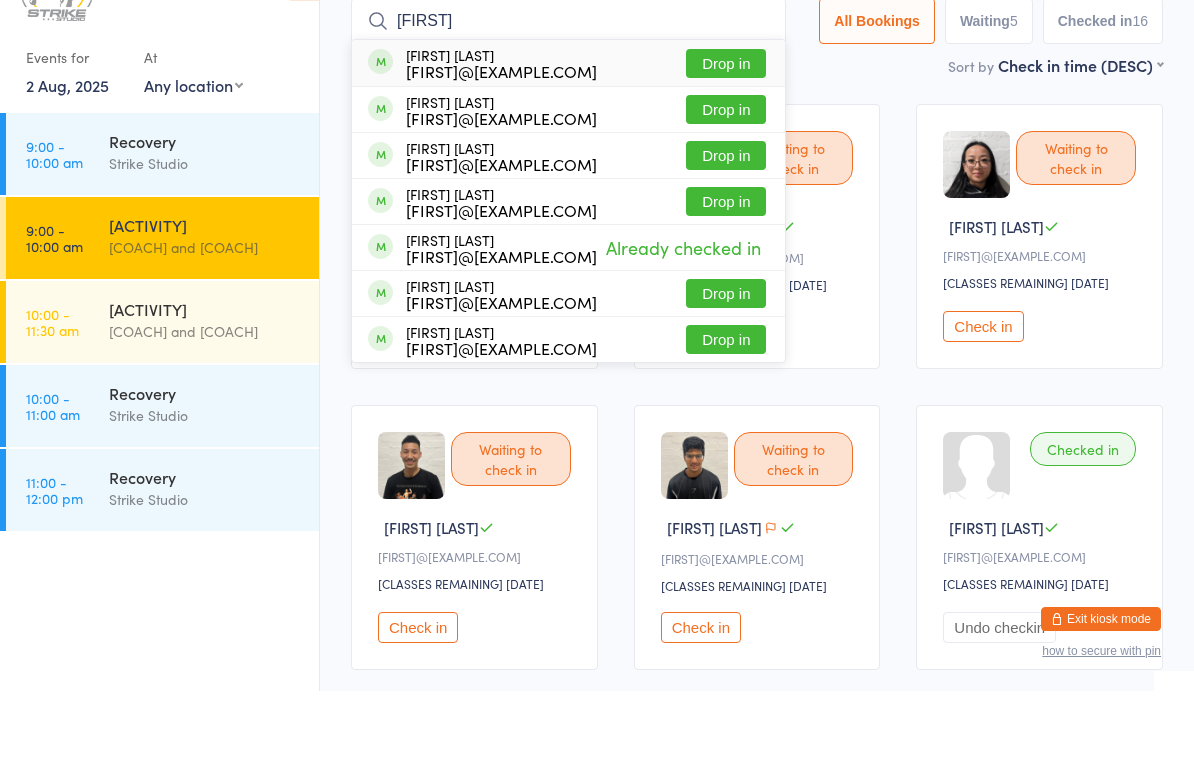 type on "[FIRST]" 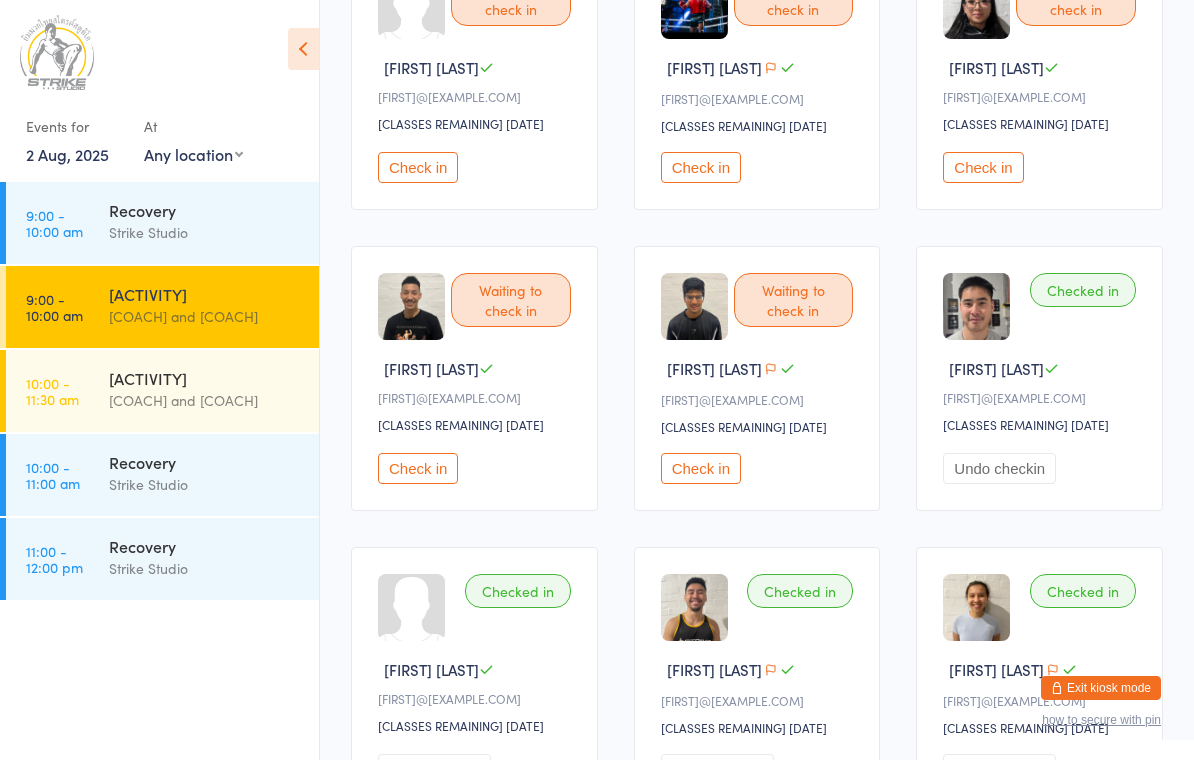 scroll, scrollTop: 0, scrollLeft: 0, axis: both 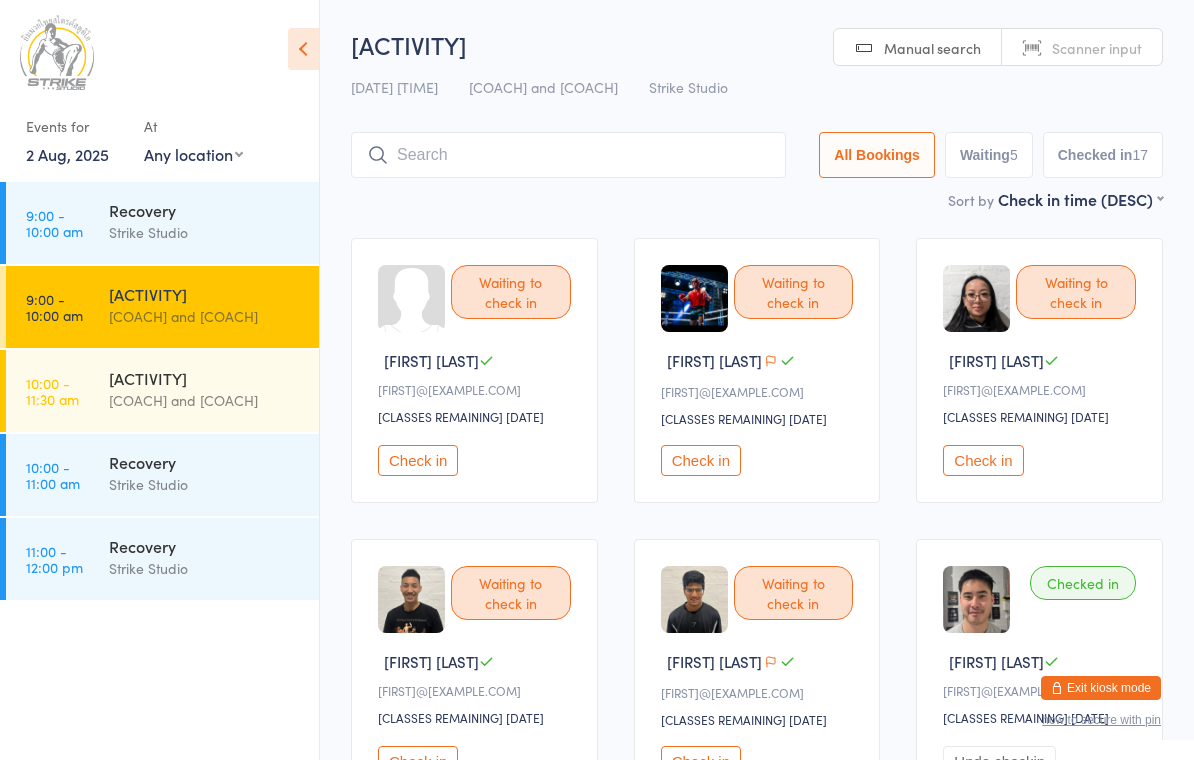 click on "Check in" at bounding box center [418, 460] 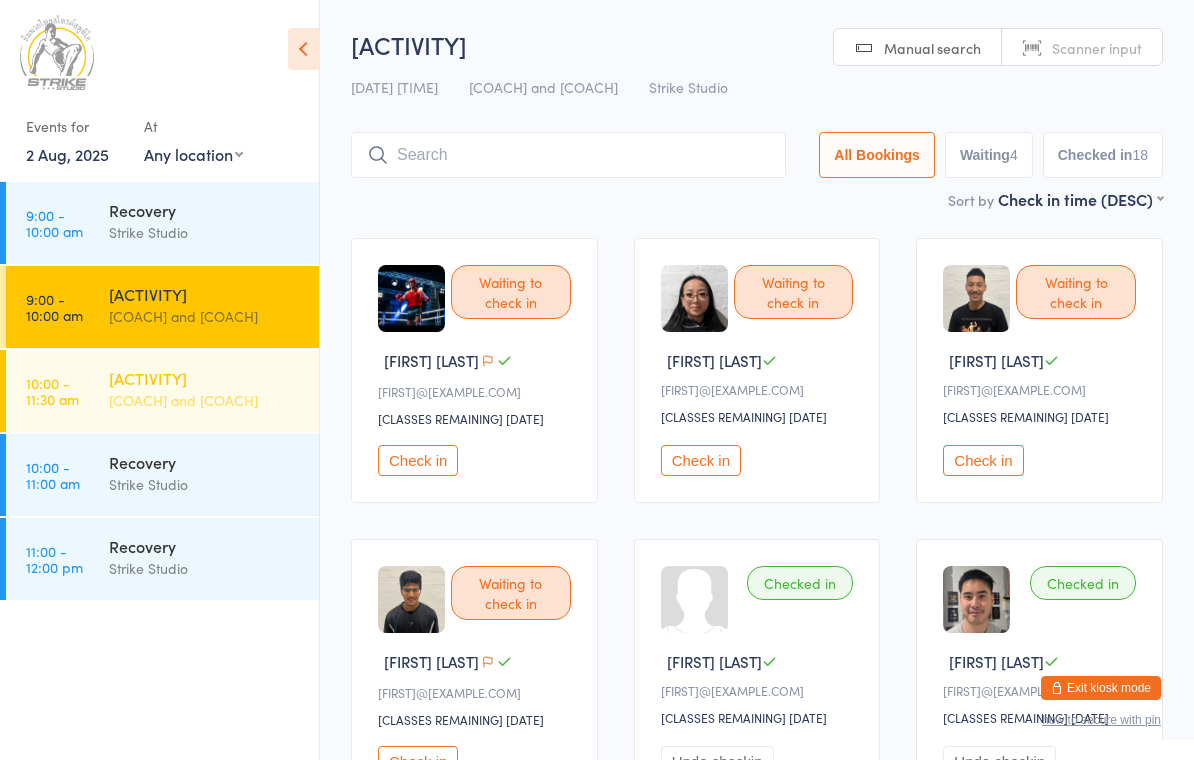 click on "[ACTIVITY] [COACH] and [COACH]" at bounding box center [214, 389] 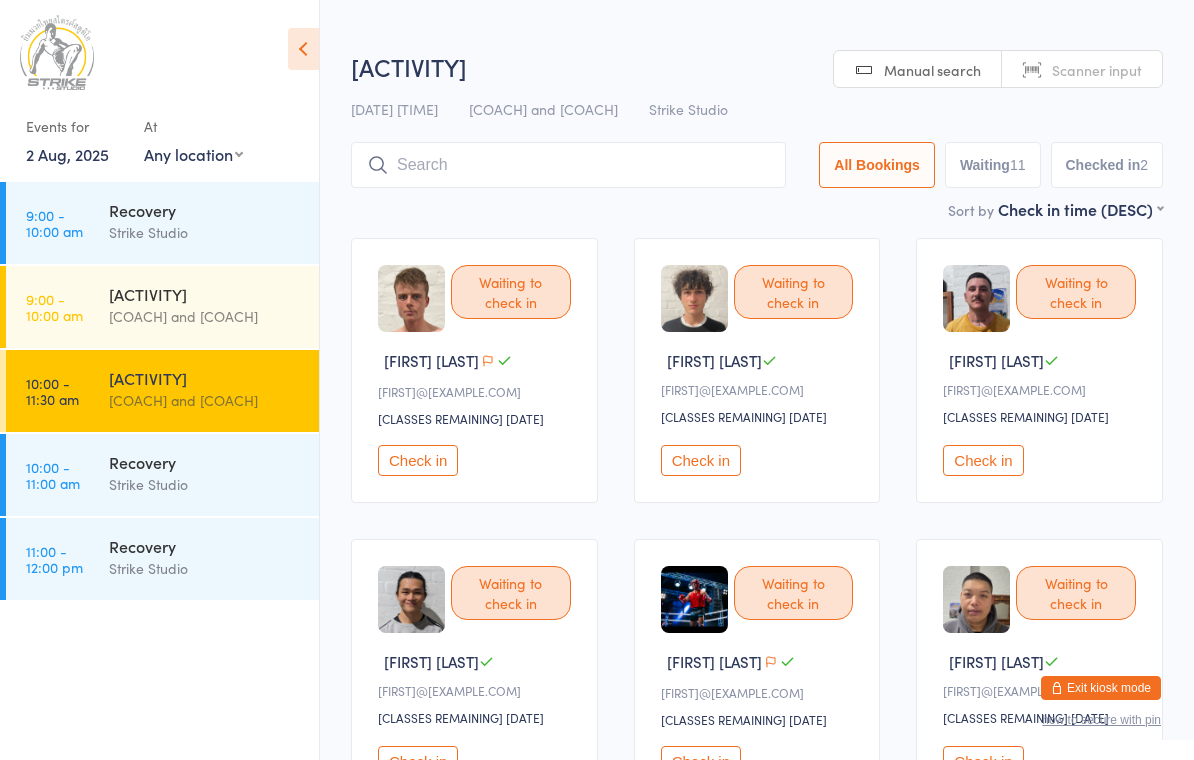 click on "Check in" at bounding box center [418, 460] 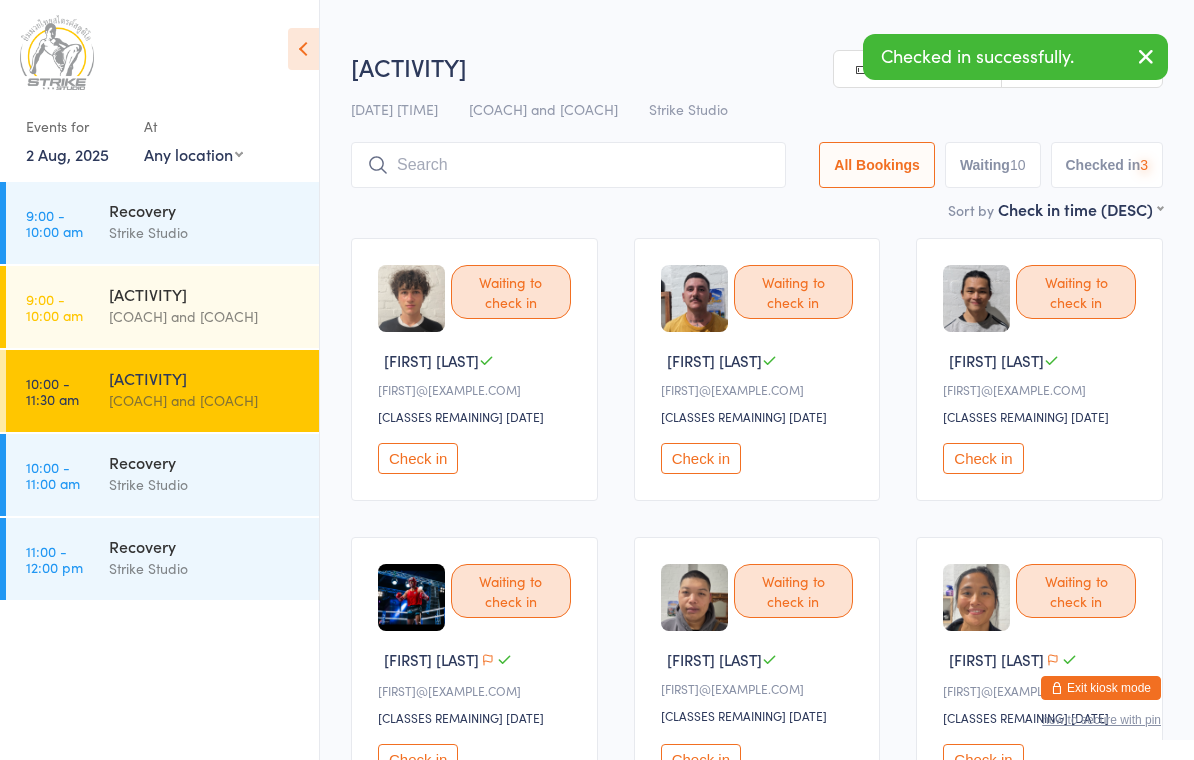 click on "[COACH] and [COACH]" at bounding box center [205, 400] 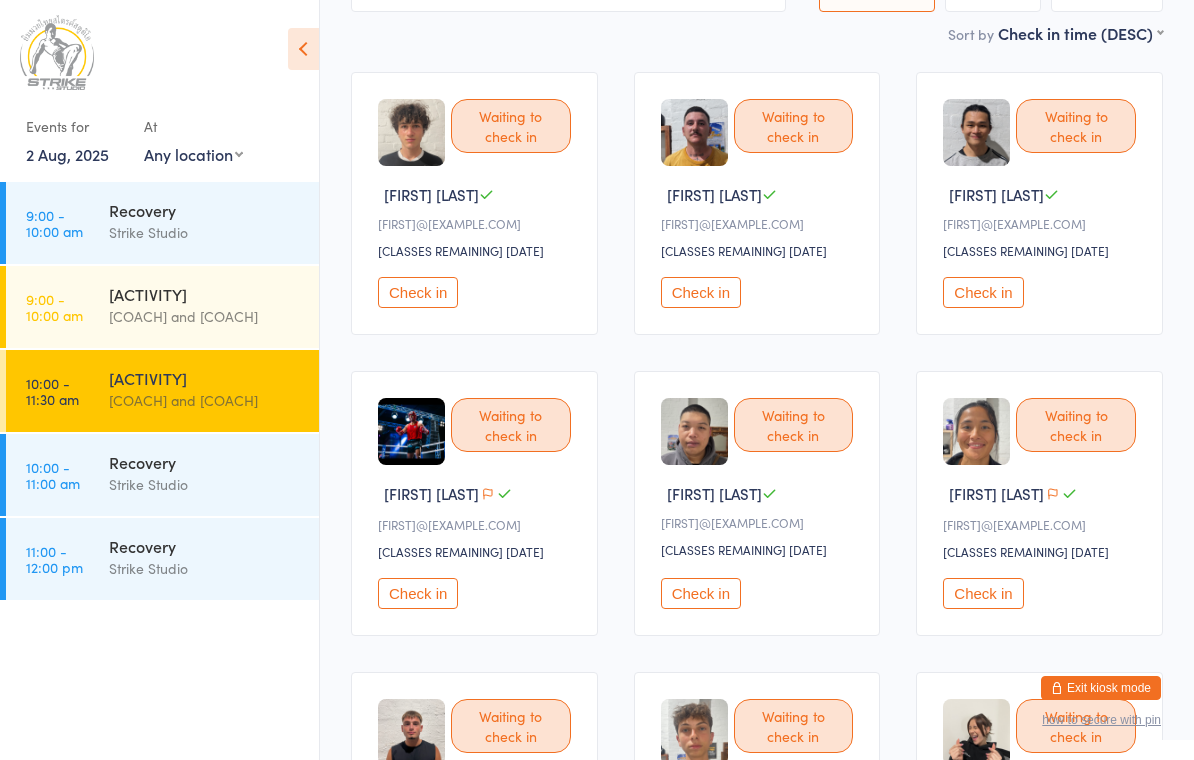 scroll, scrollTop: 0, scrollLeft: 0, axis: both 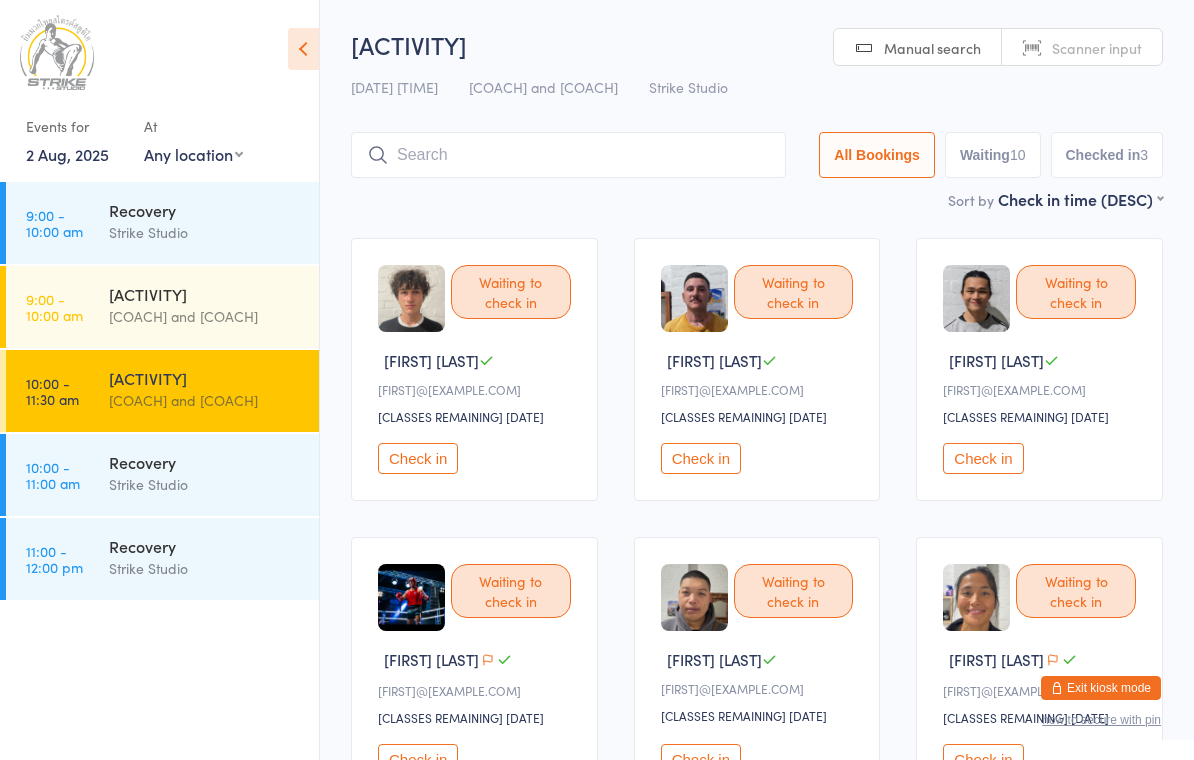 click on "[COACH] and [COACH]" at bounding box center (205, 400) 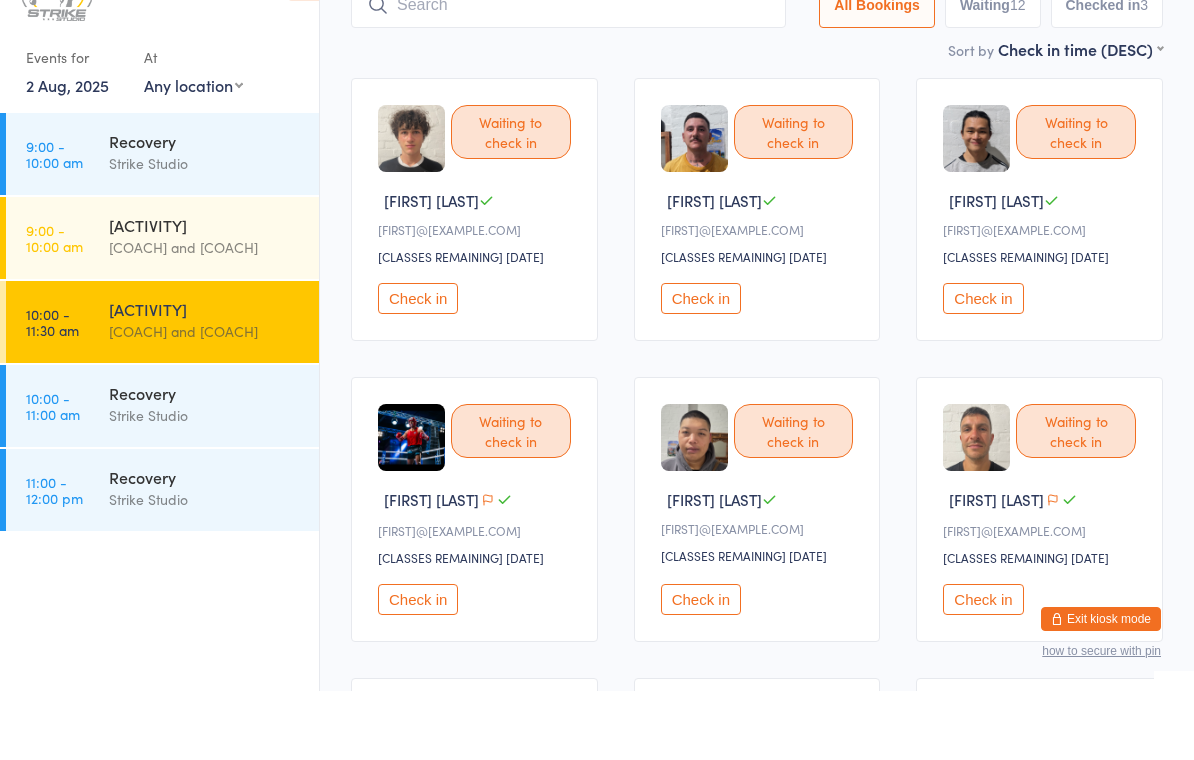 scroll, scrollTop: 97, scrollLeft: 0, axis: vertical 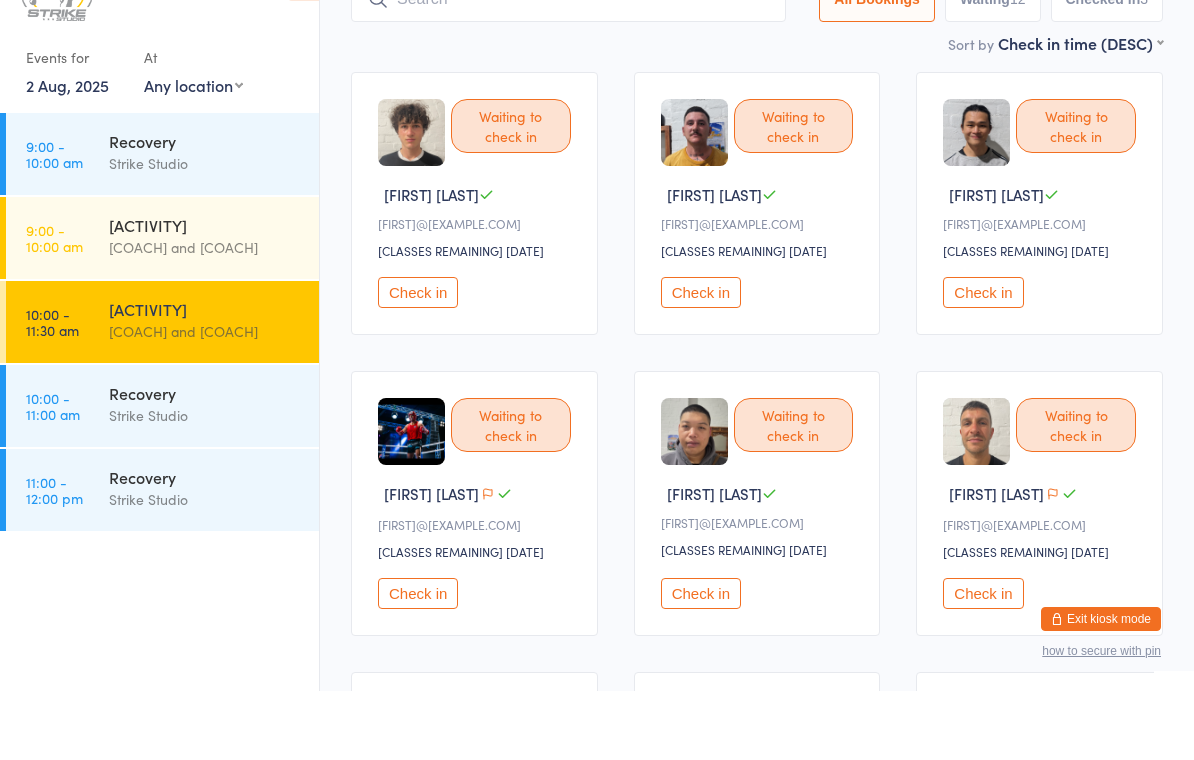 click on "Check in" at bounding box center (983, 662) 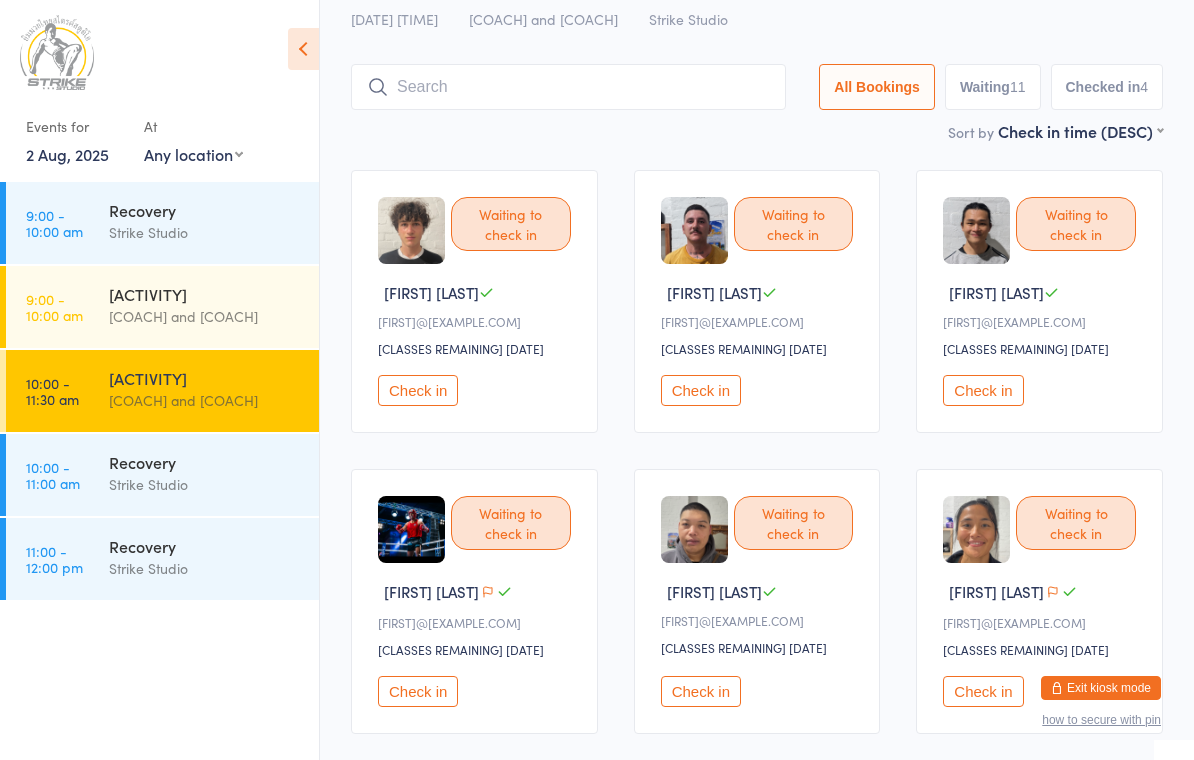 scroll, scrollTop: 0, scrollLeft: 0, axis: both 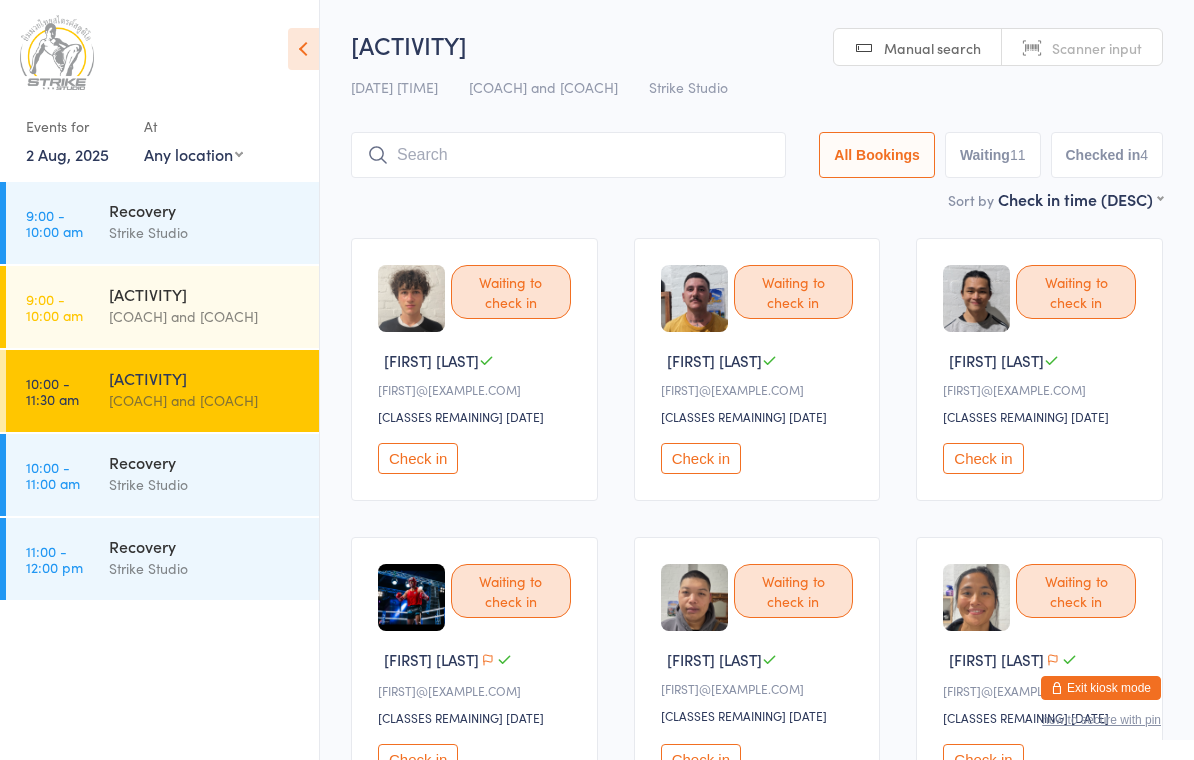 click on "[ACTIVITY] [DATE] [TIME]  [COACH] and [COACH]  [LOCATION]  [STATUS] [STATUS] [STATUS] [STATUS] [STATUS] [STATUS] [STATUS] [STATUS]" at bounding box center (757, 108) 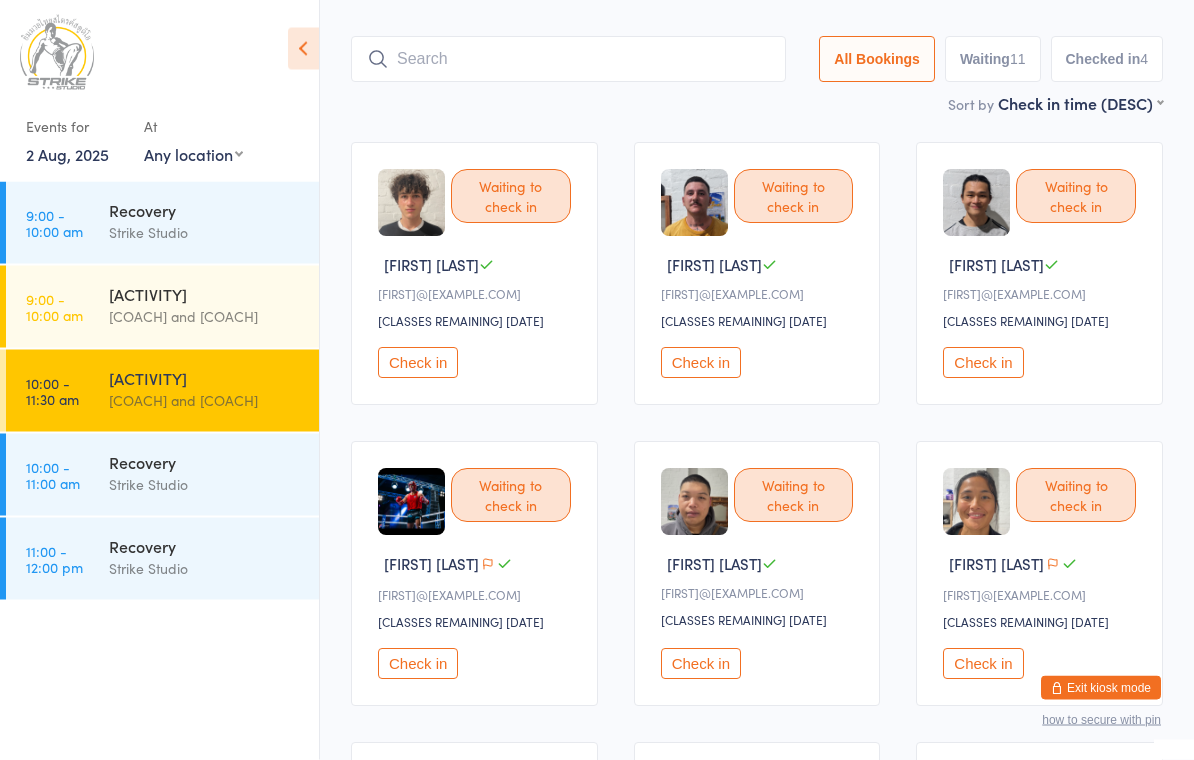 scroll, scrollTop: 10, scrollLeft: 0, axis: vertical 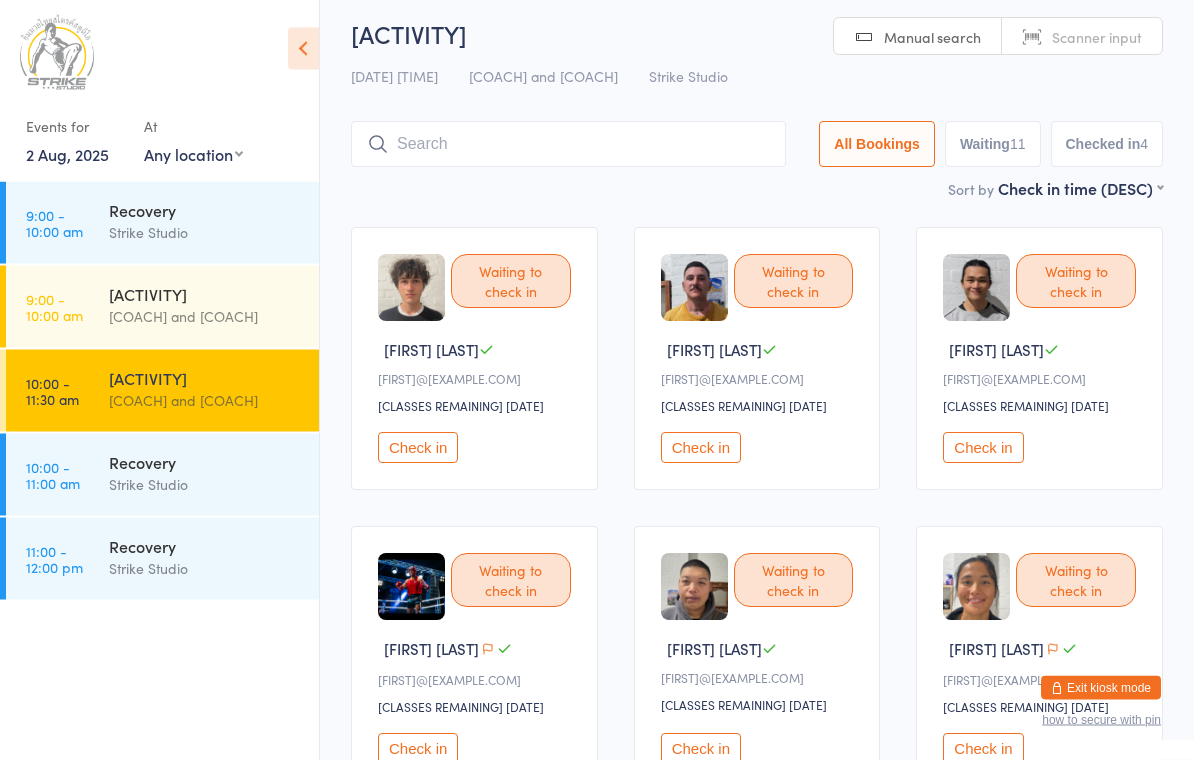 click at bounding box center [568, 145] 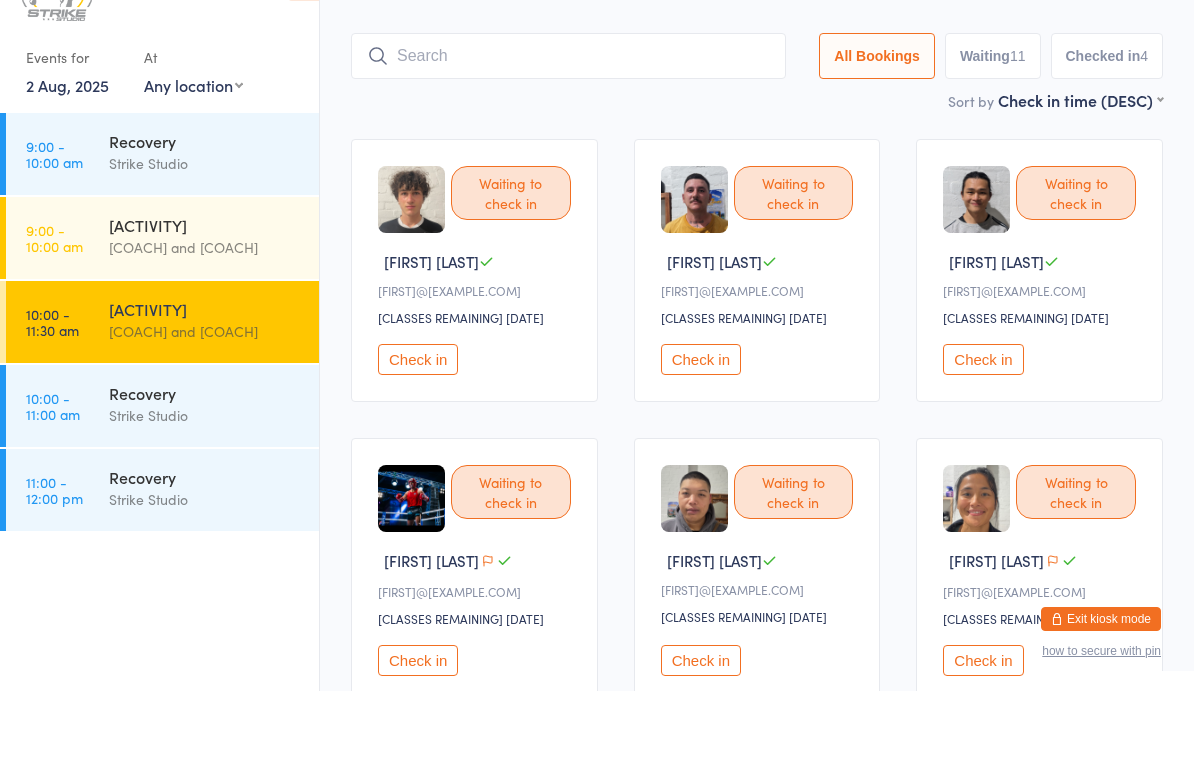 scroll, scrollTop: 65, scrollLeft: 0, axis: vertical 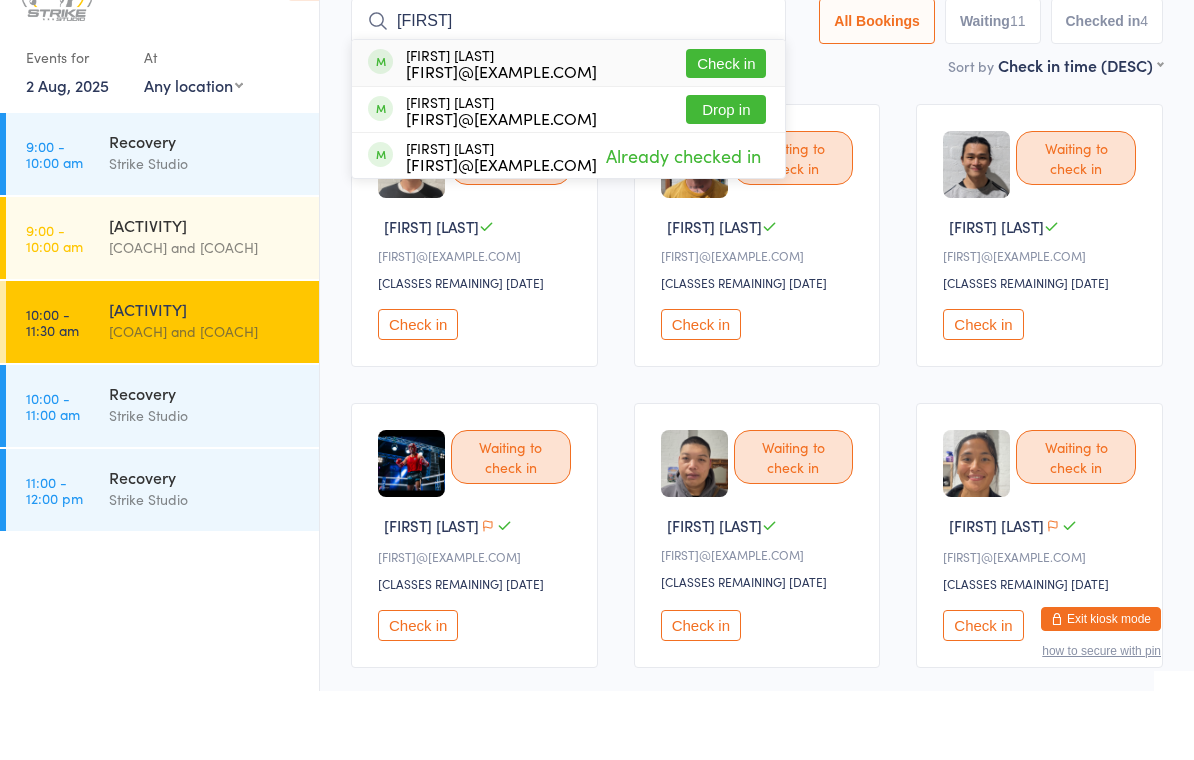 type on "[FIRST]" 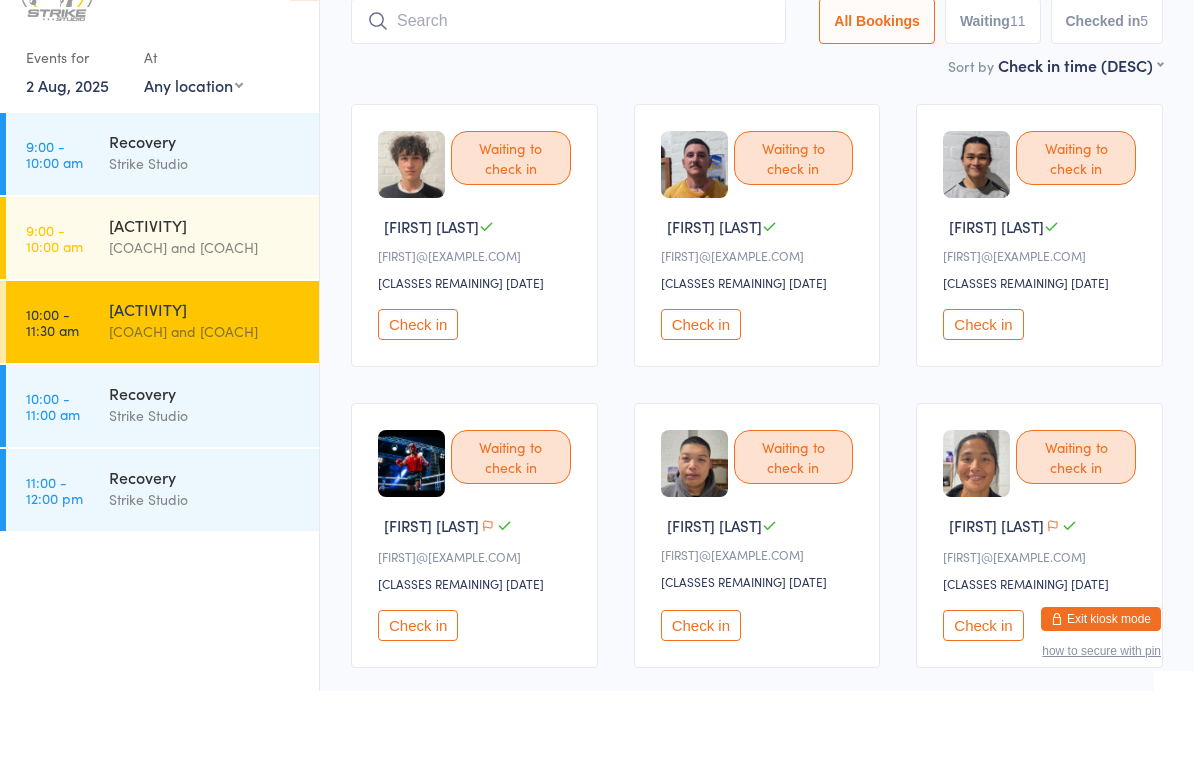 click on "Check in" at bounding box center (701, 393) 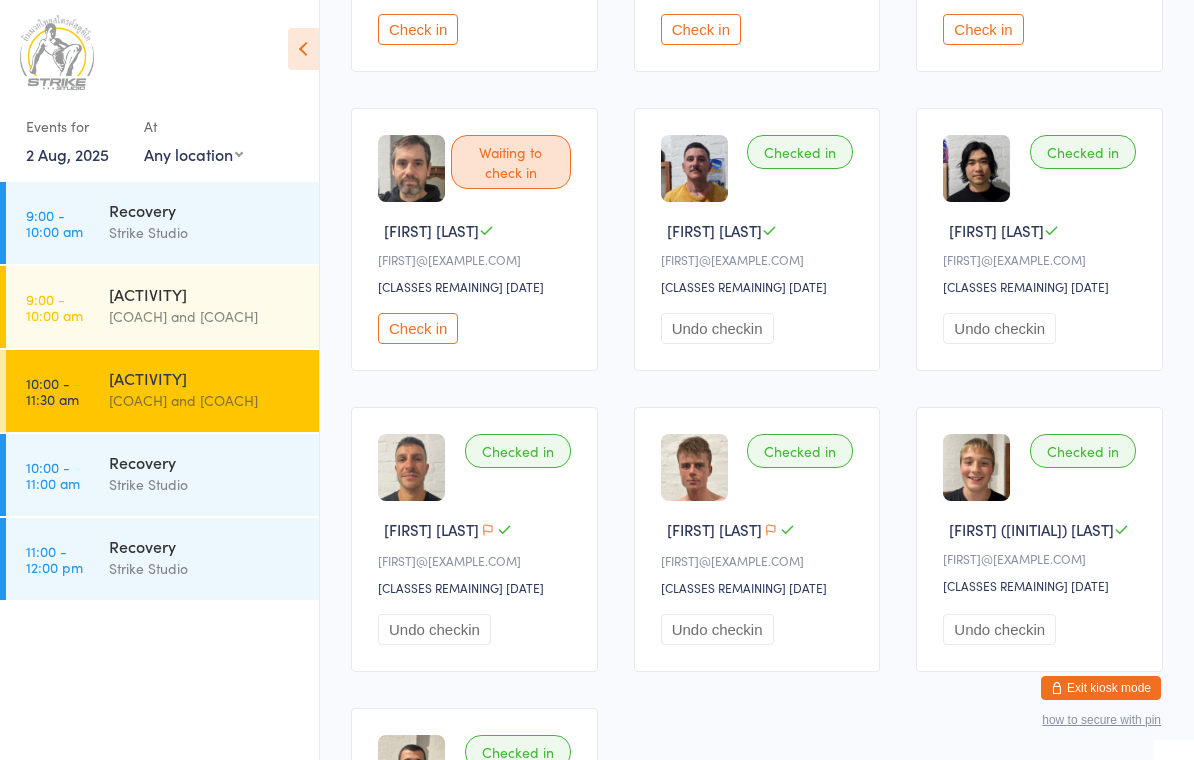 scroll, scrollTop: 932, scrollLeft: 0, axis: vertical 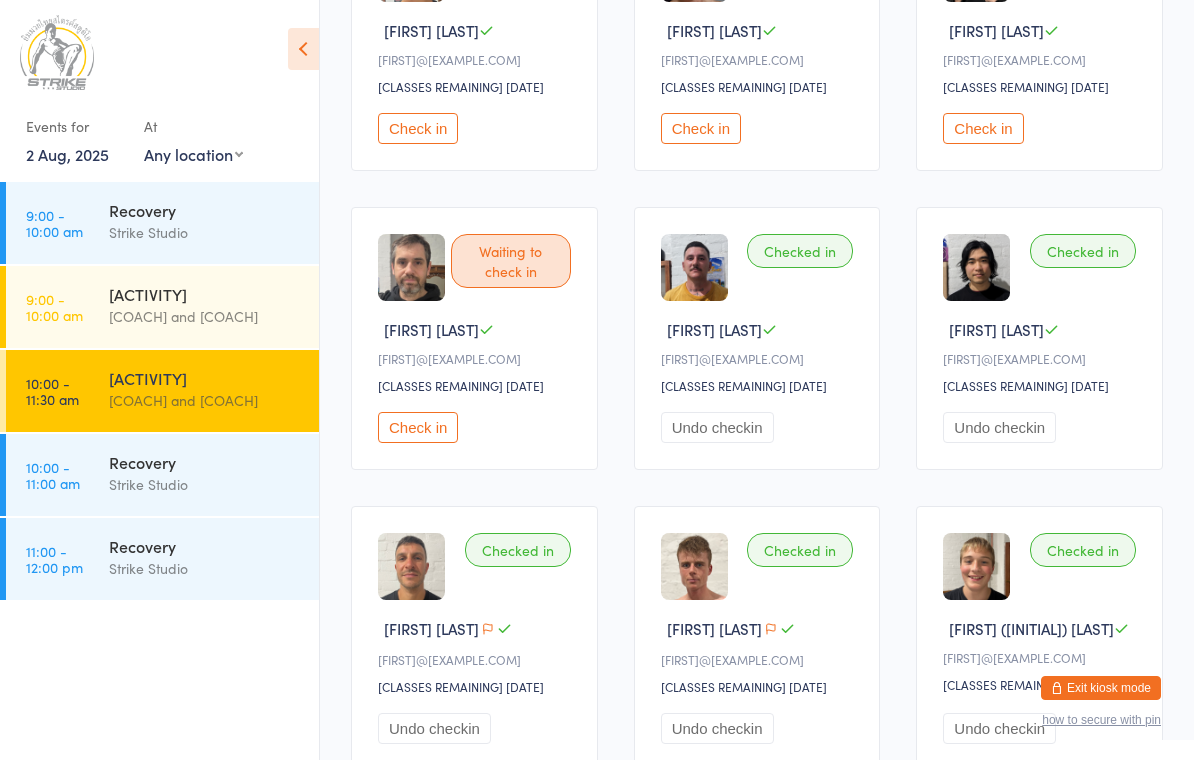 click on "Check in" at bounding box center [418, 427] 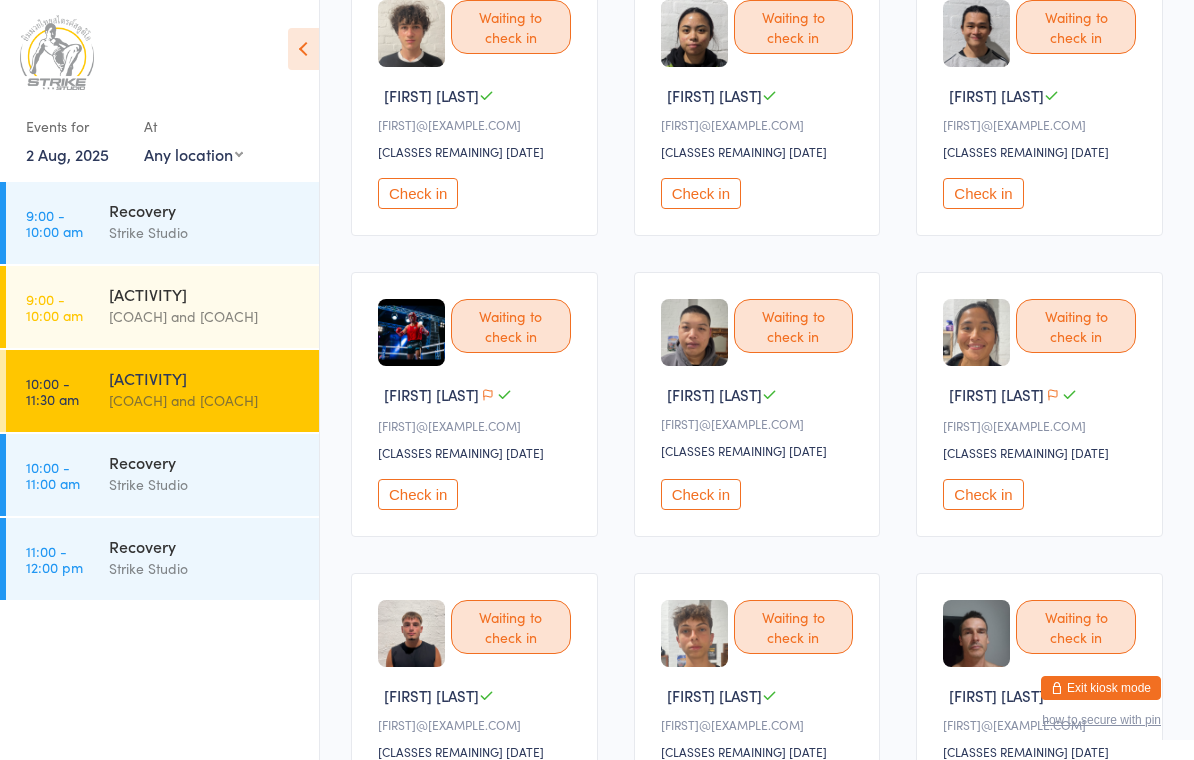 scroll, scrollTop: 0, scrollLeft: 0, axis: both 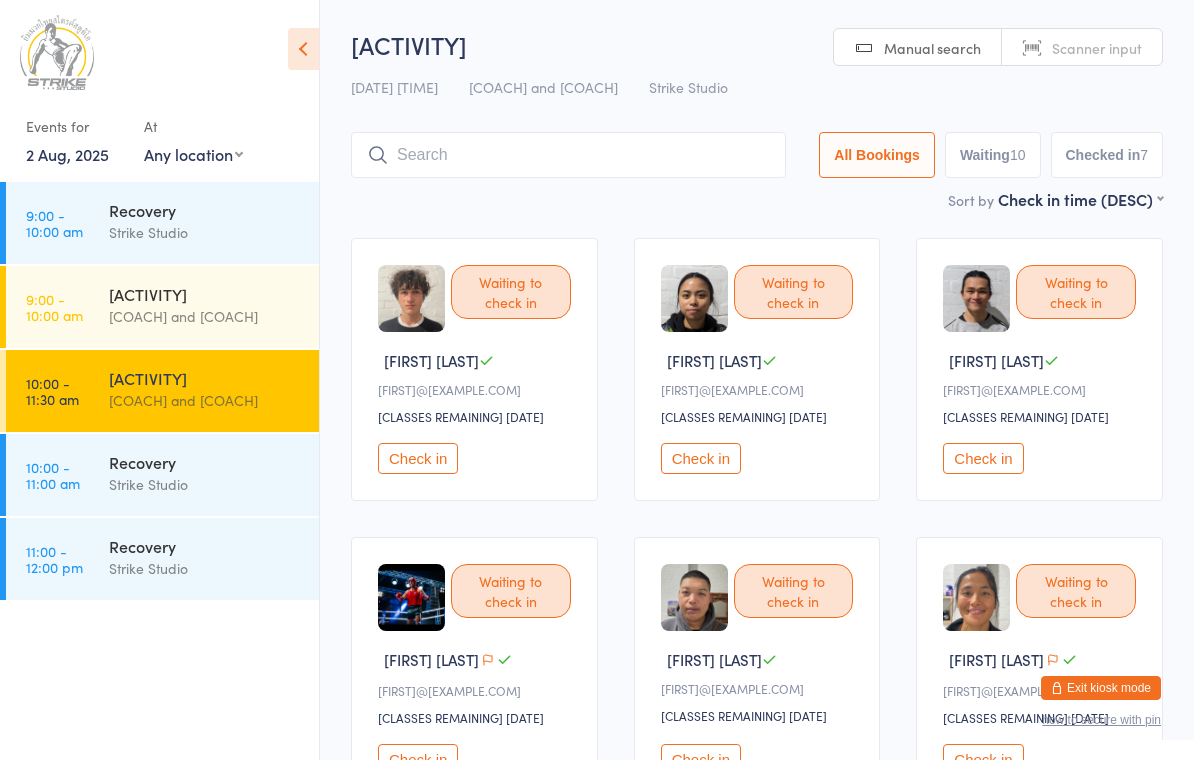 click on "Check in" at bounding box center [418, 458] 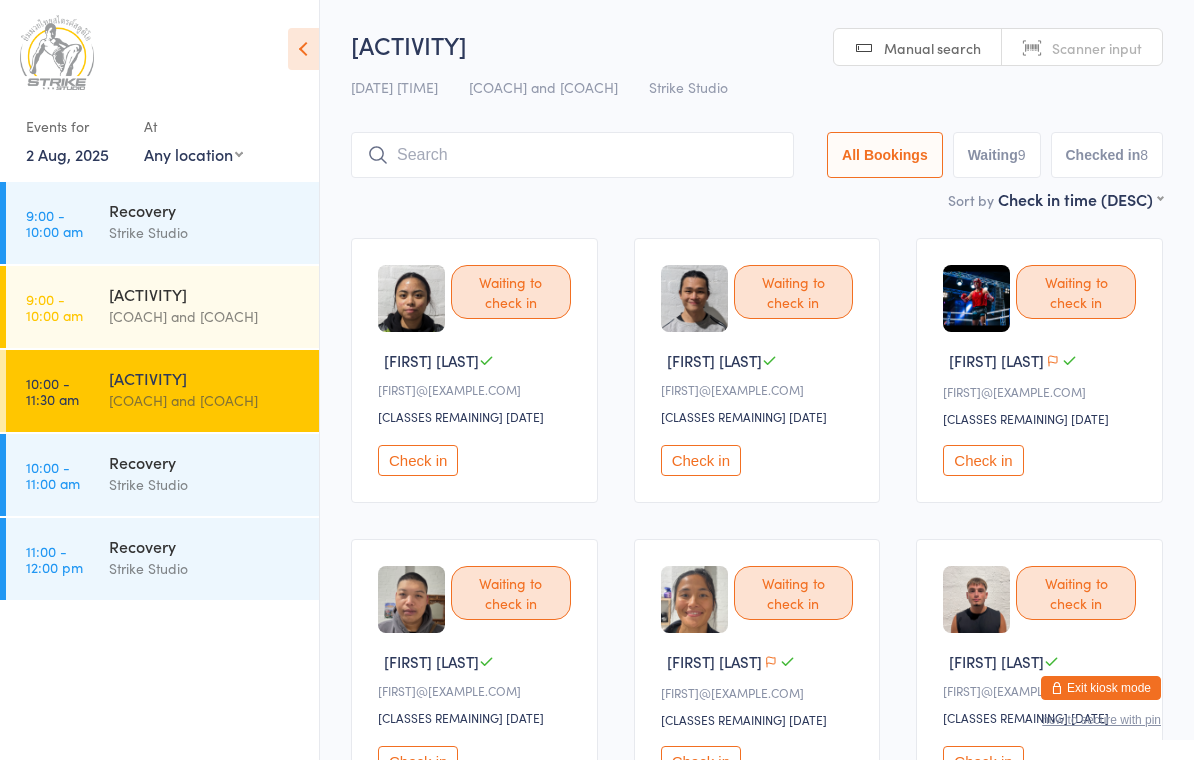click on "Check in" at bounding box center [701, 460] 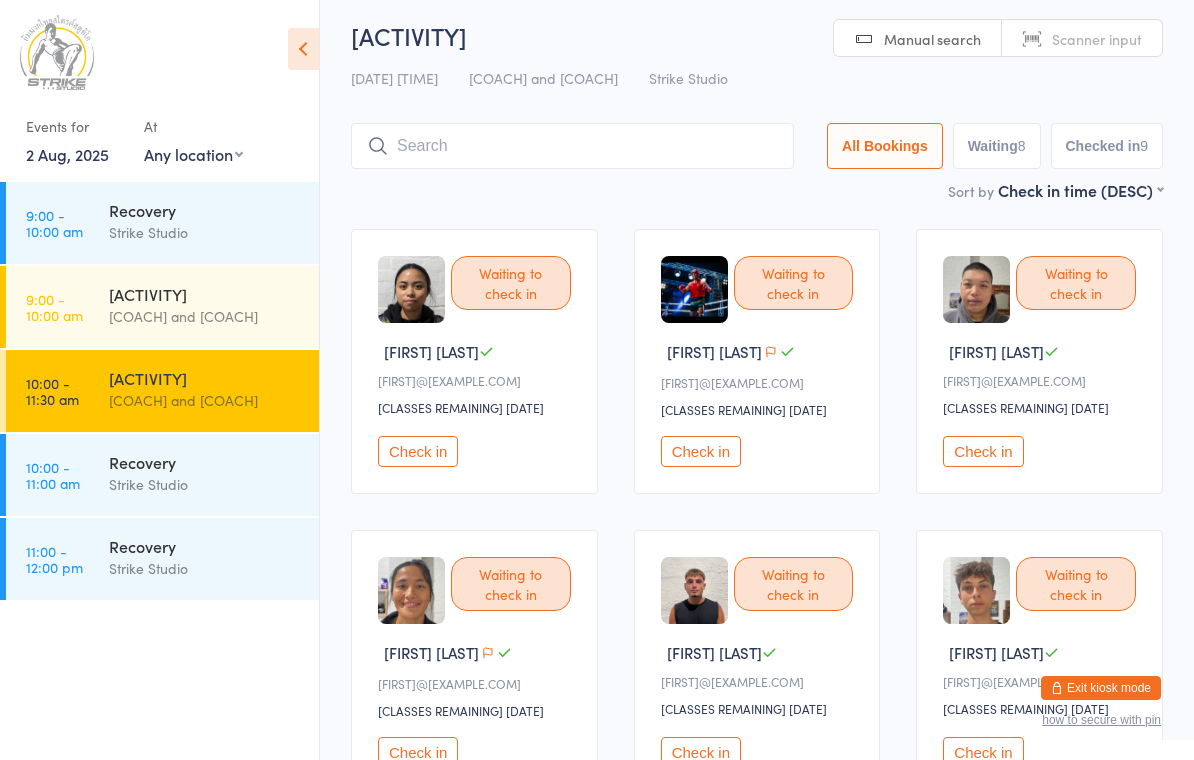 scroll, scrollTop: 0, scrollLeft: 0, axis: both 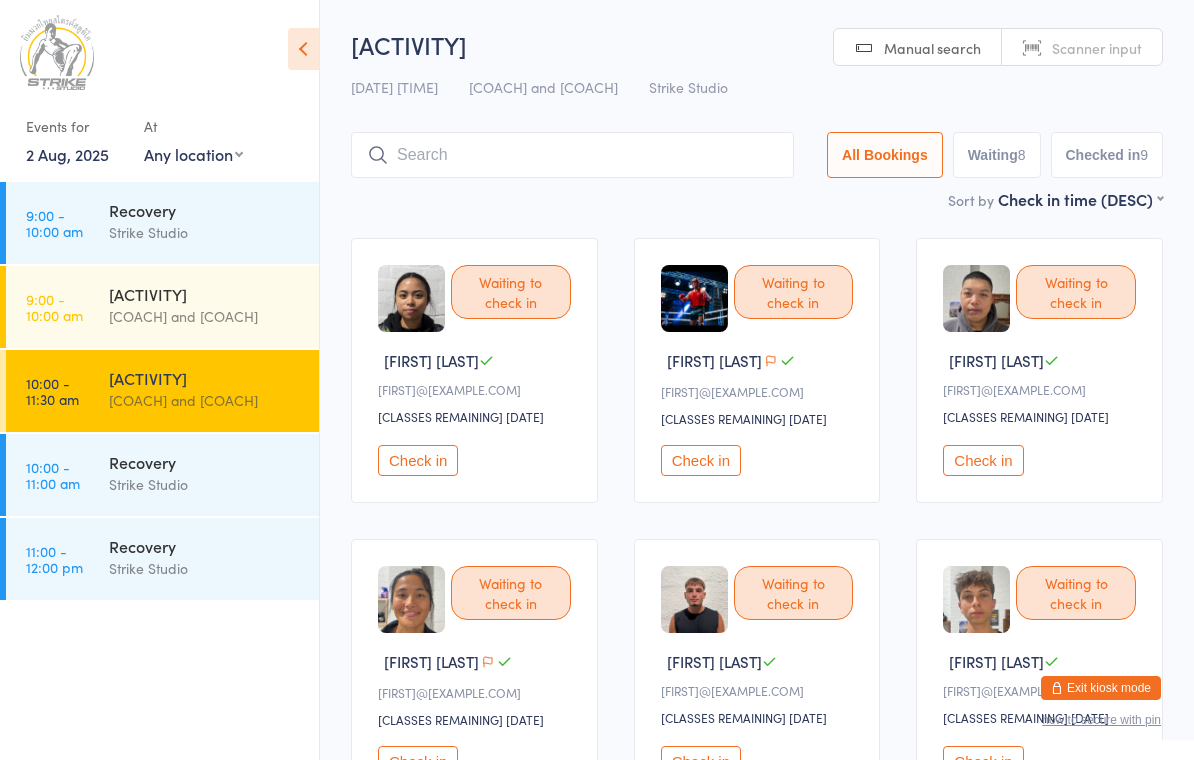 click on "Check in" at bounding box center [701, 460] 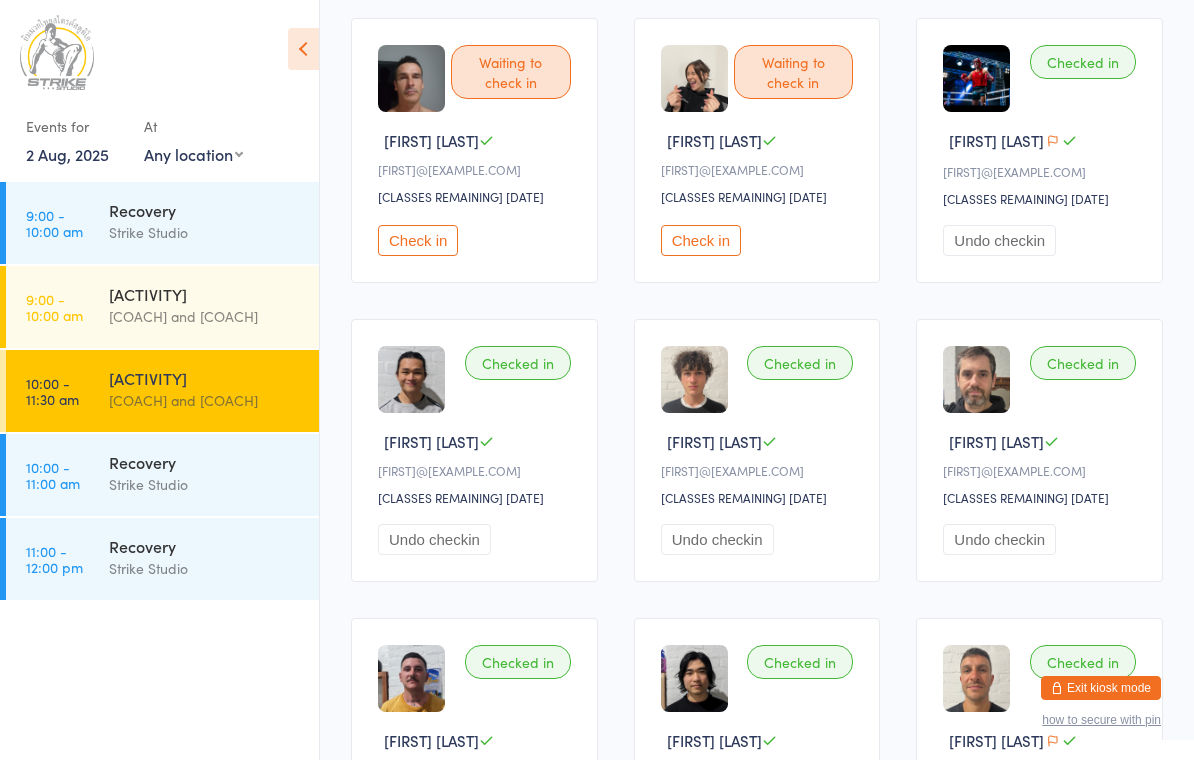 scroll, scrollTop: 817, scrollLeft: 0, axis: vertical 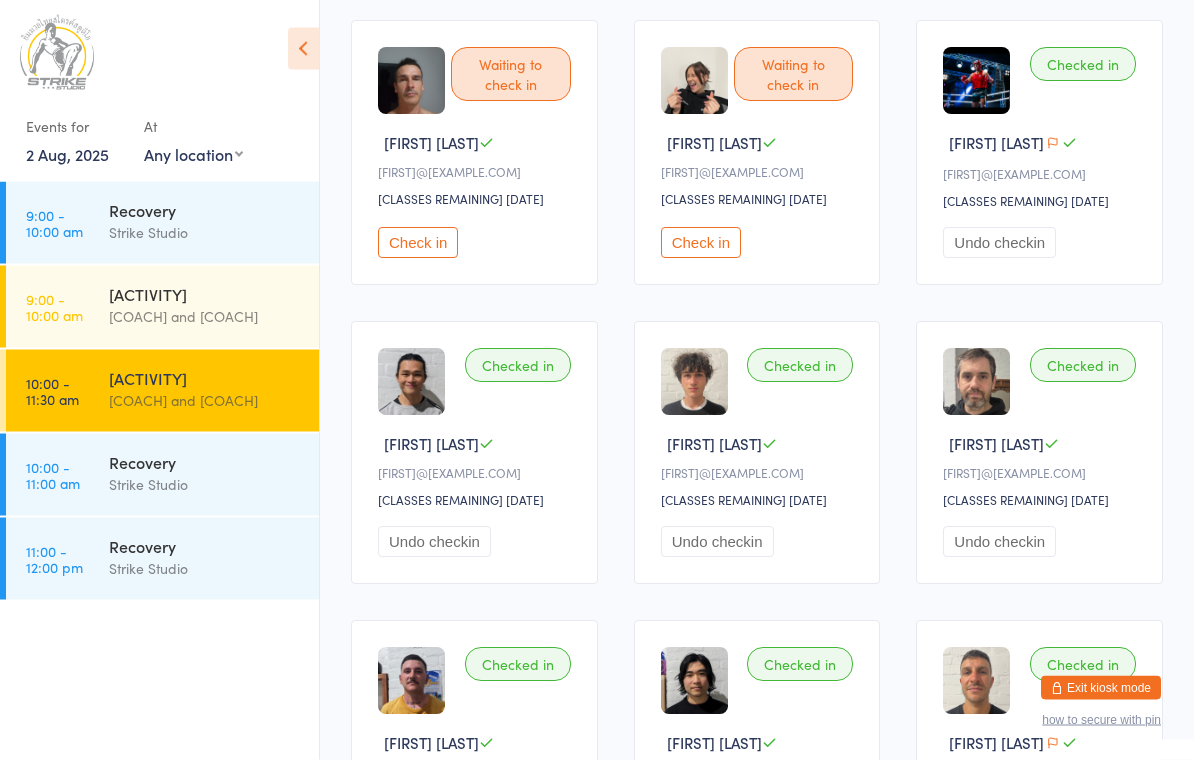click on "Check in" at bounding box center (418, 243) 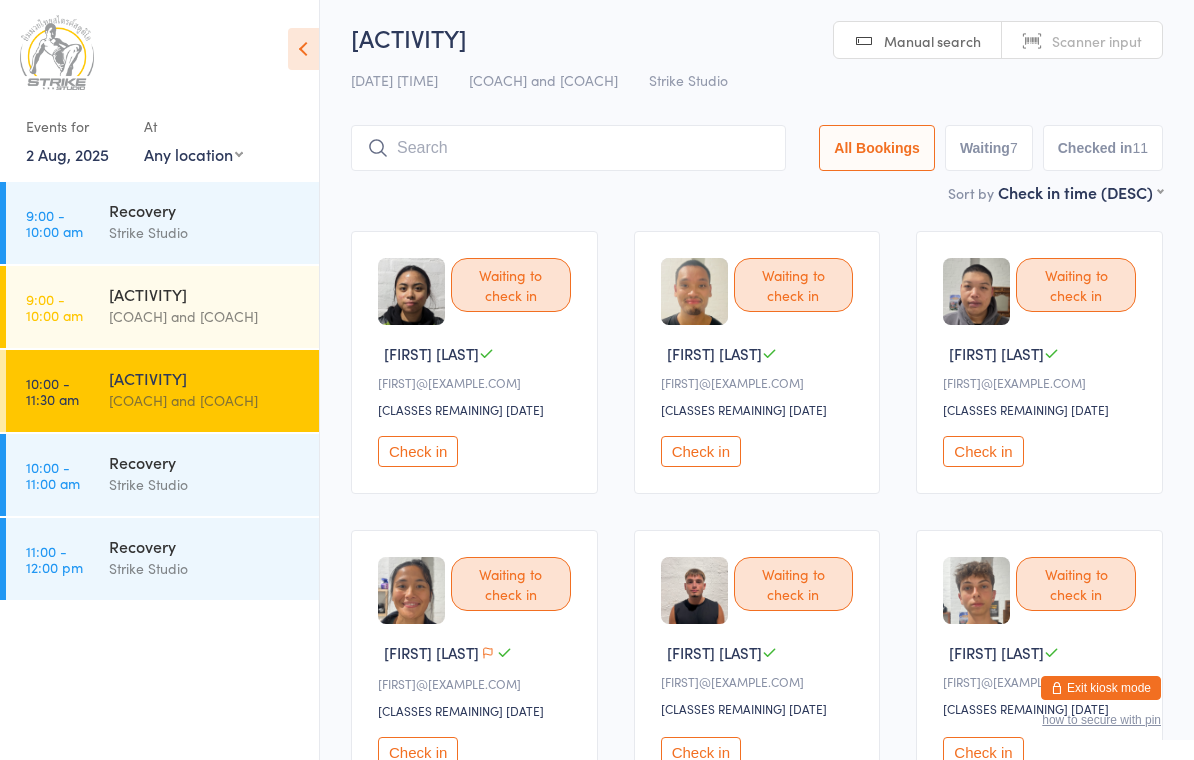 scroll, scrollTop: 0, scrollLeft: 0, axis: both 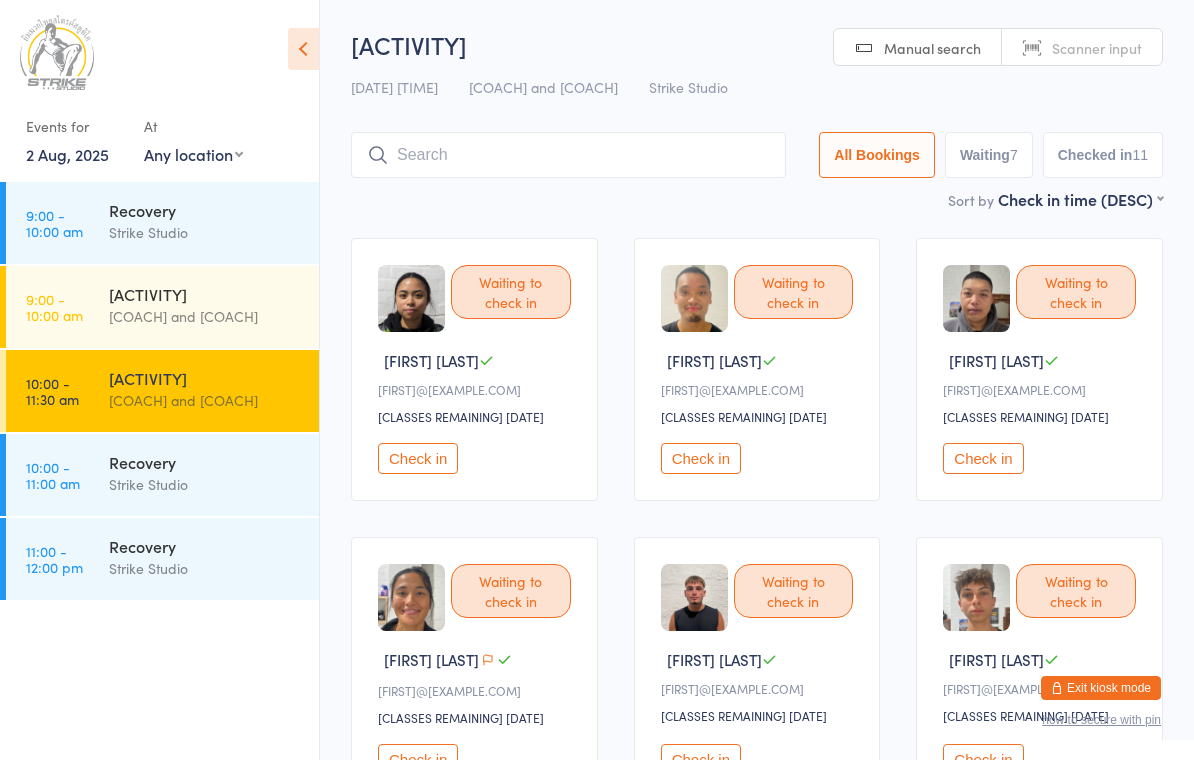 click on "Check in" at bounding box center [418, 458] 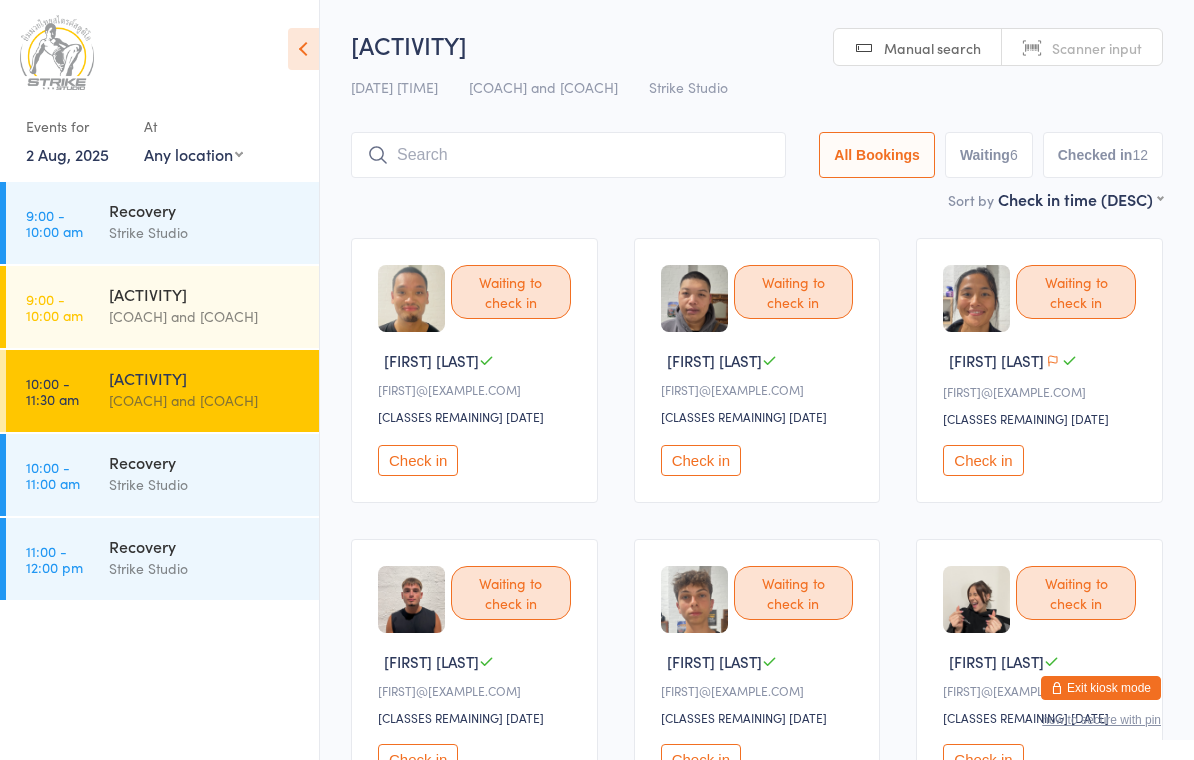 click at bounding box center [568, 155] 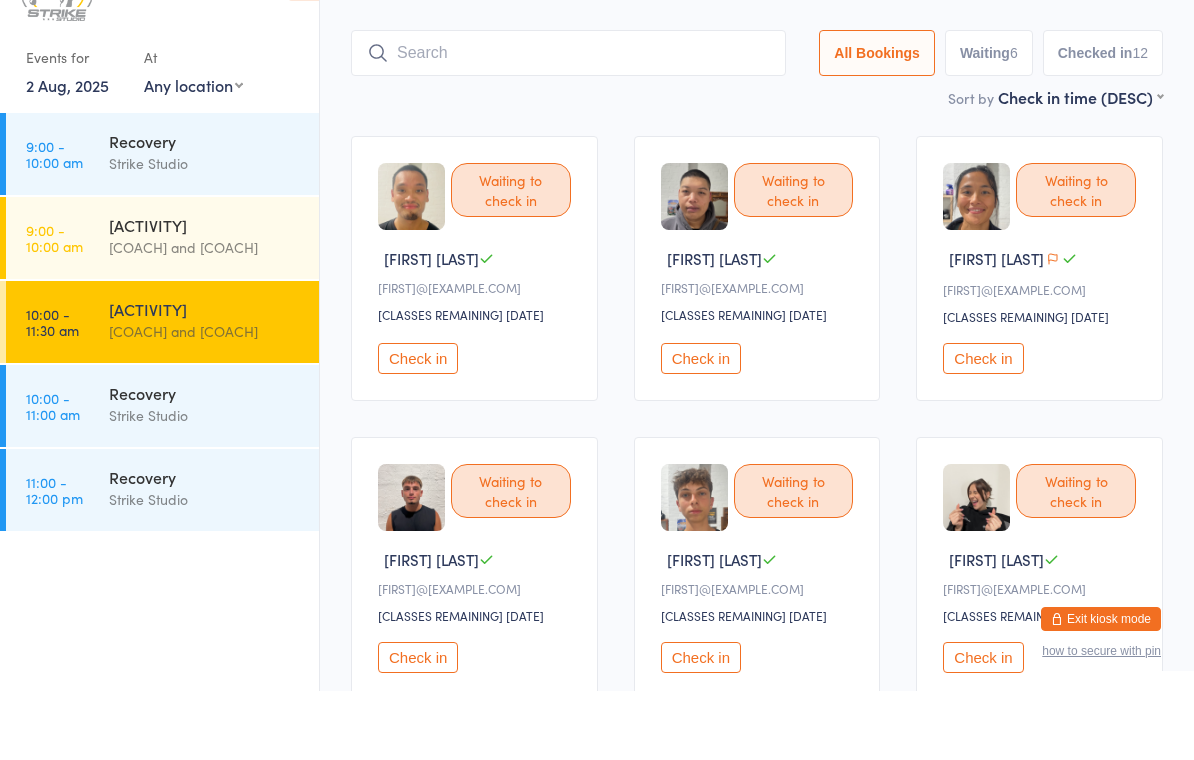 scroll, scrollTop: 65, scrollLeft: 0, axis: vertical 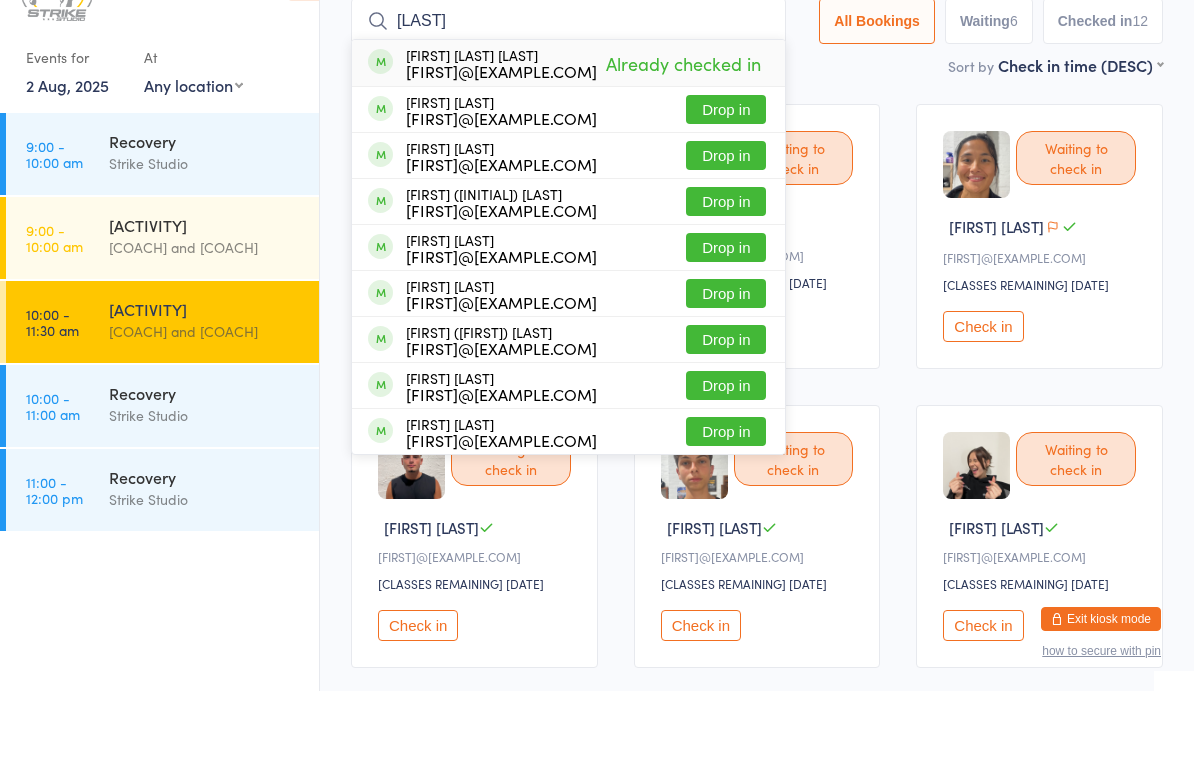 type on "[LAST]" 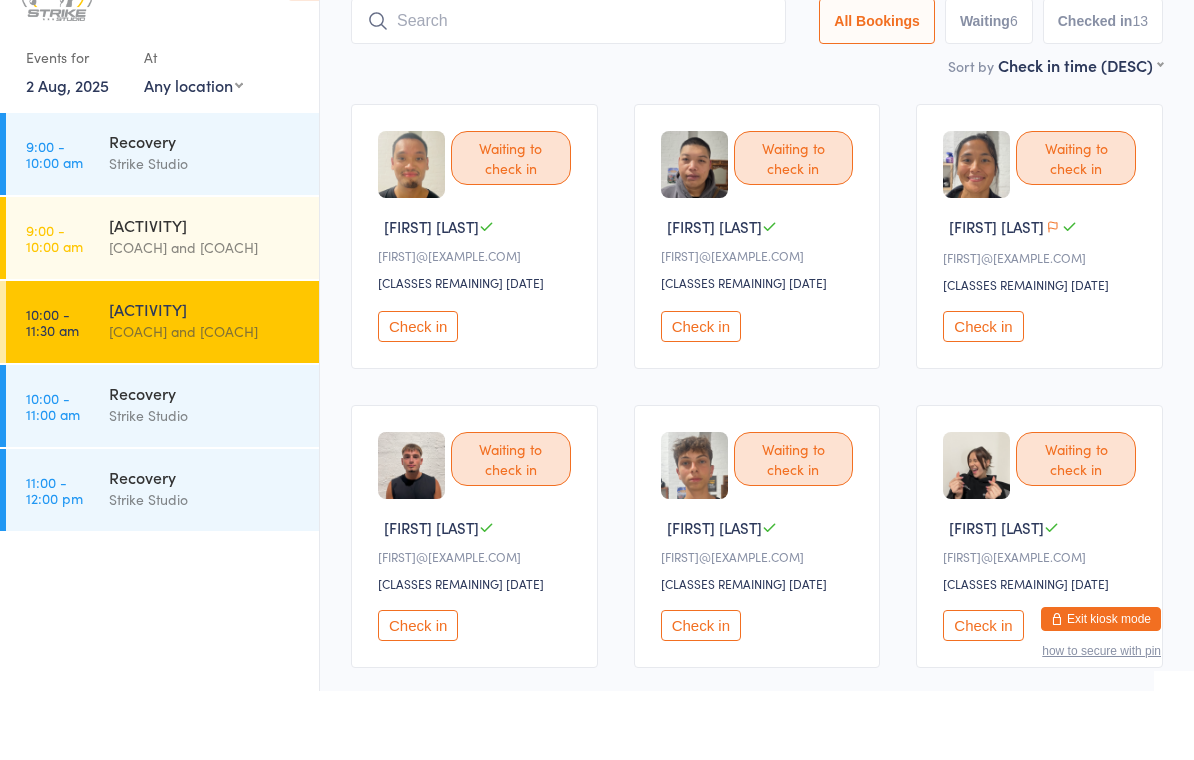 click at bounding box center [568, 90] 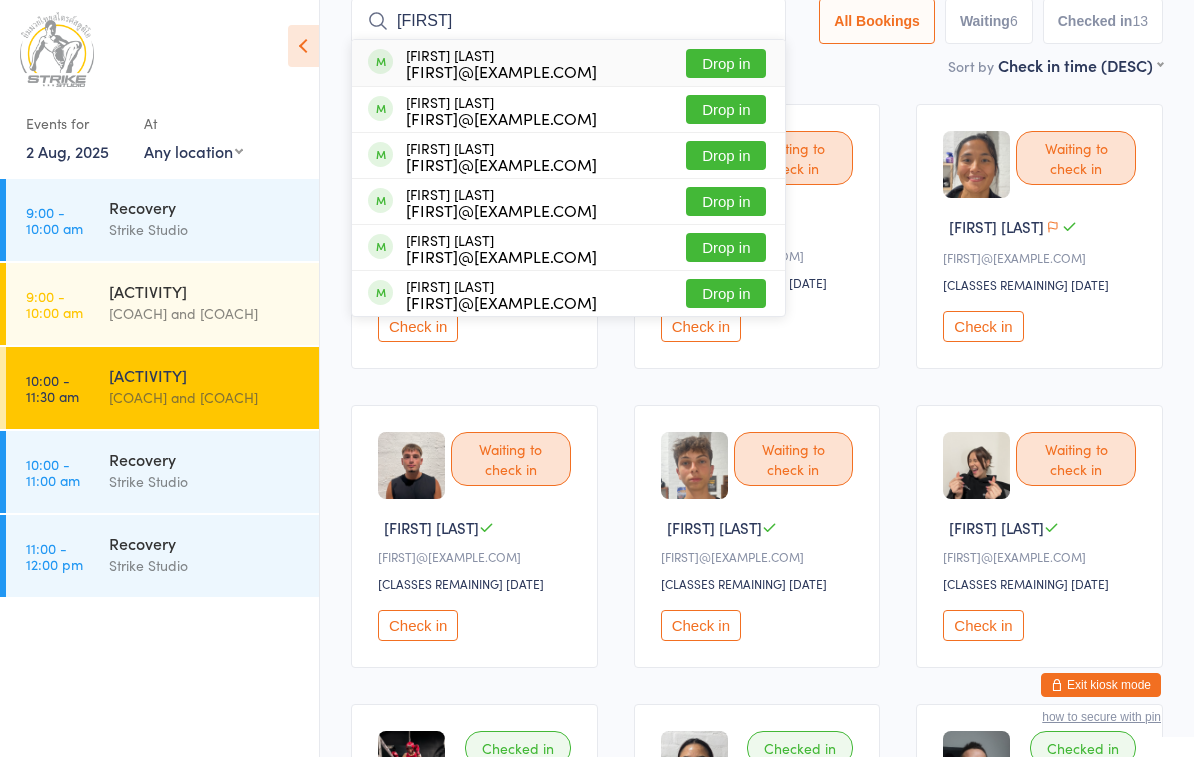 type on "[FIRST]" 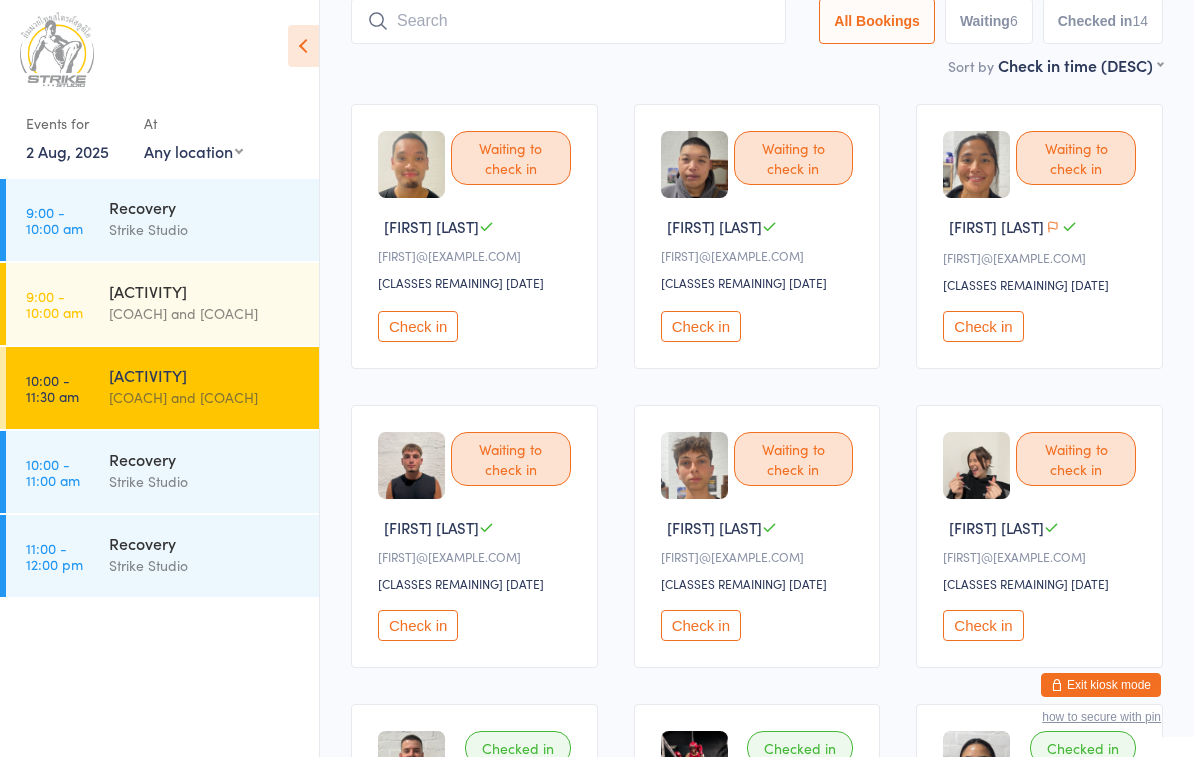 click on "[FIRST] [LAST]" at bounding box center [760, 229] 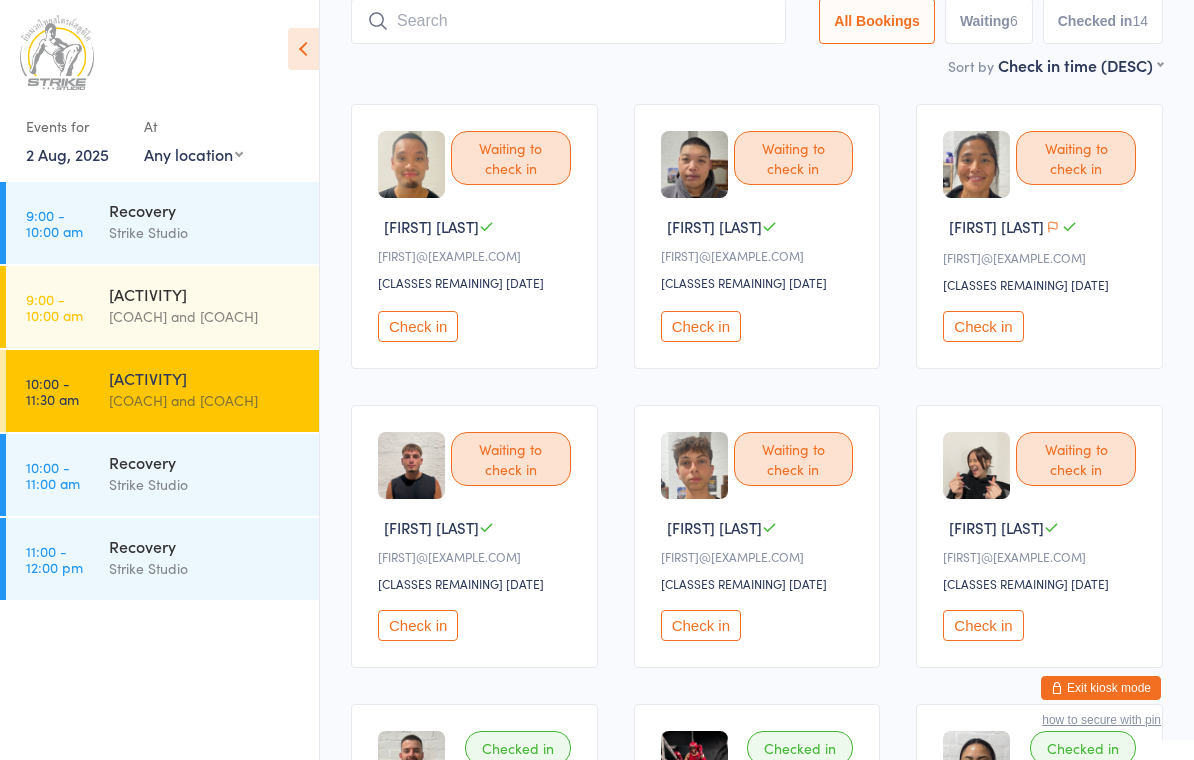 click on "Check in" at bounding box center [701, 326] 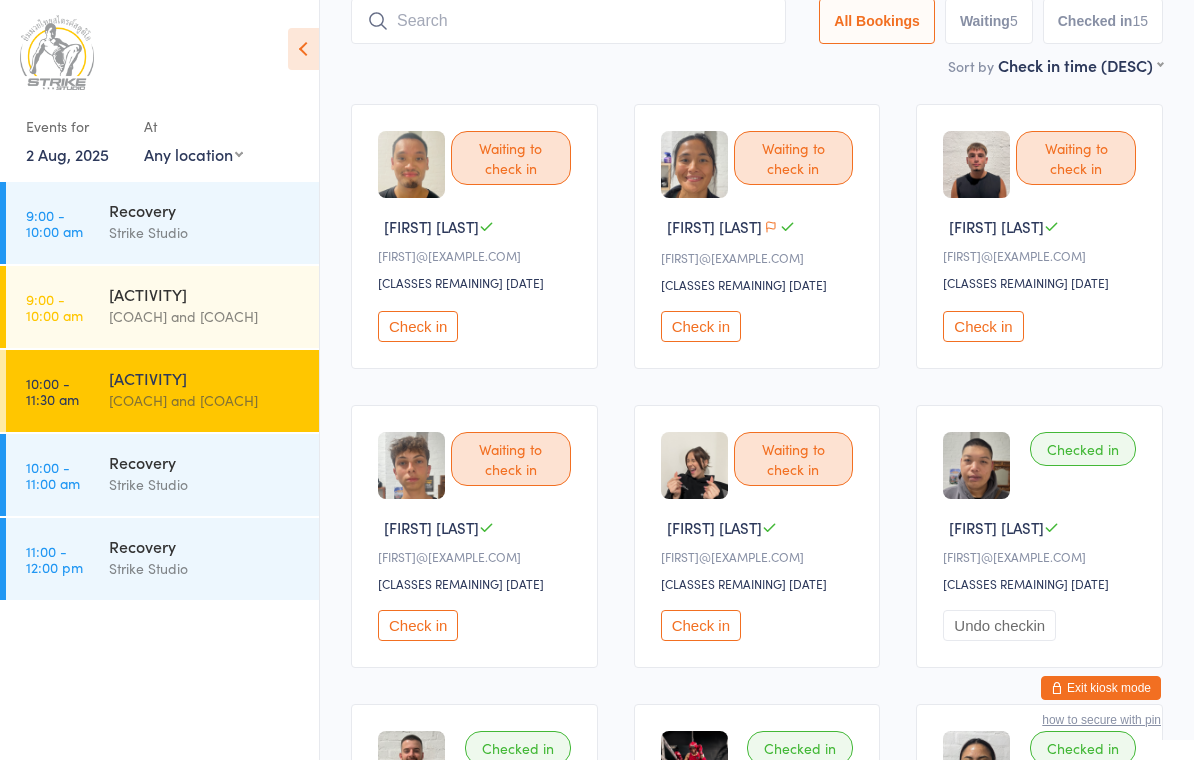 scroll, scrollTop: 136, scrollLeft: 0, axis: vertical 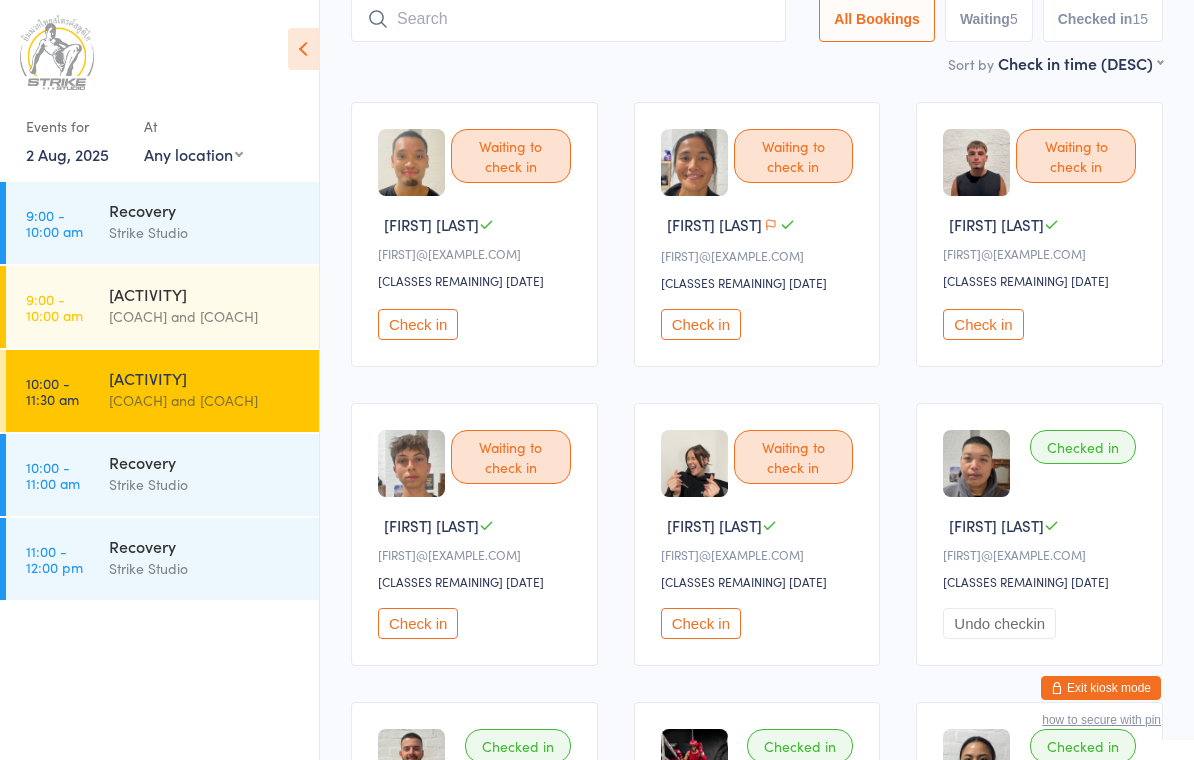 click on "Check in" at bounding box center [418, 324] 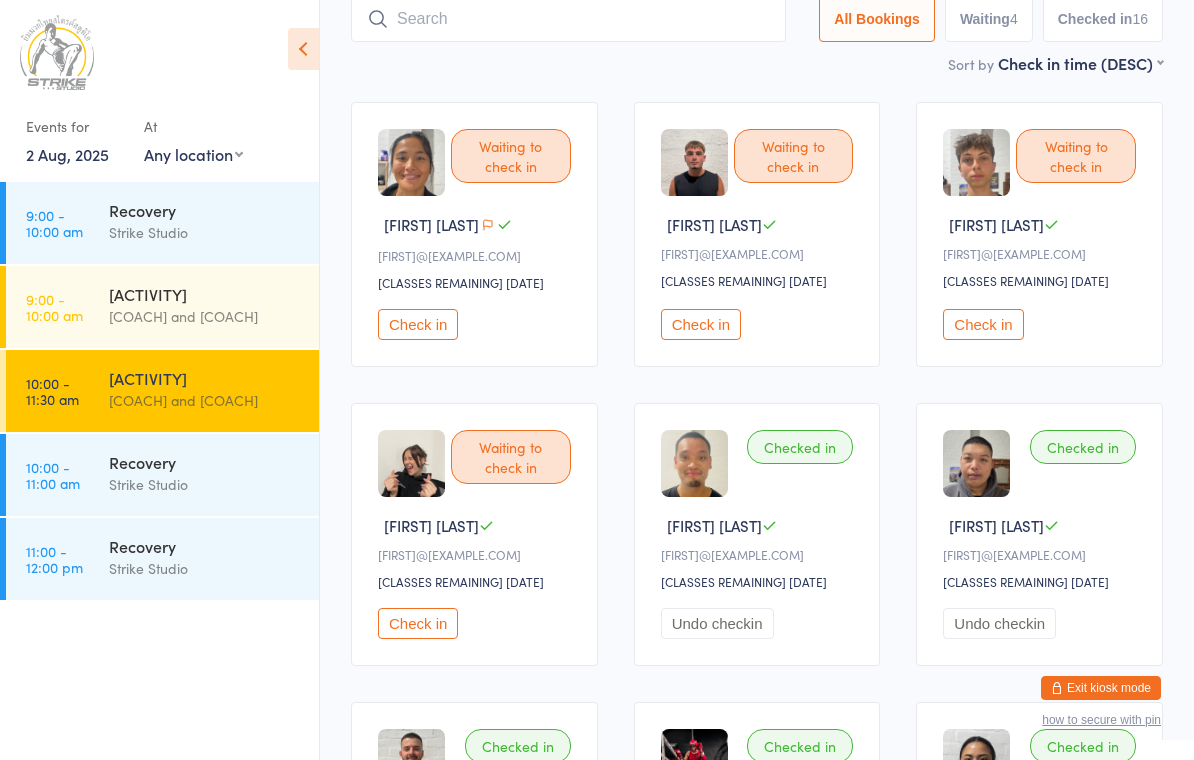 click at bounding box center [568, 19] 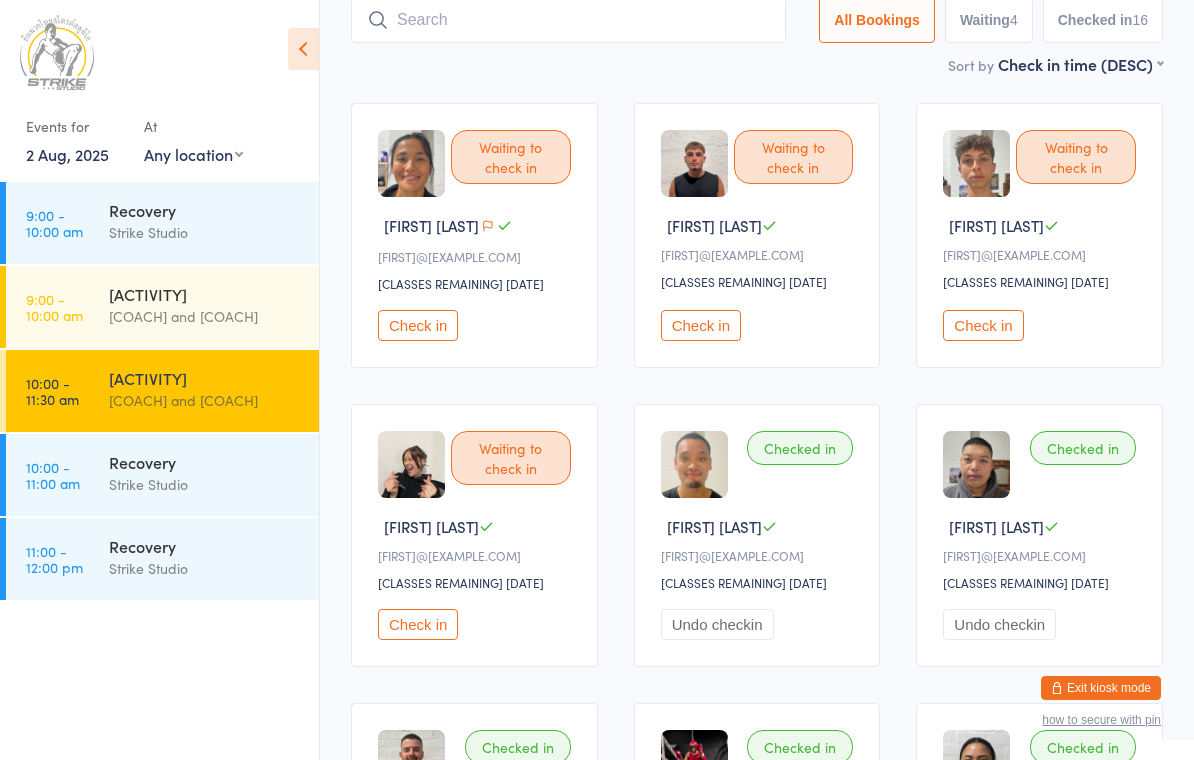 scroll, scrollTop: 134, scrollLeft: 0, axis: vertical 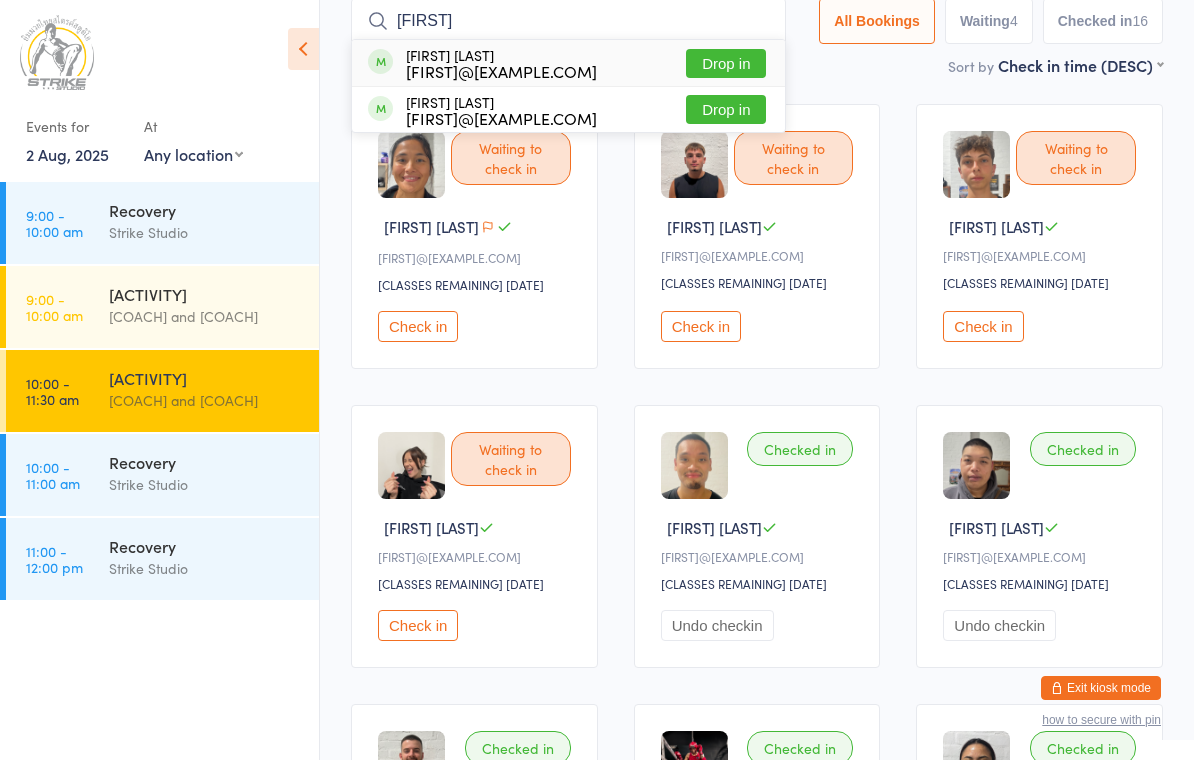 type on "[FIRST]" 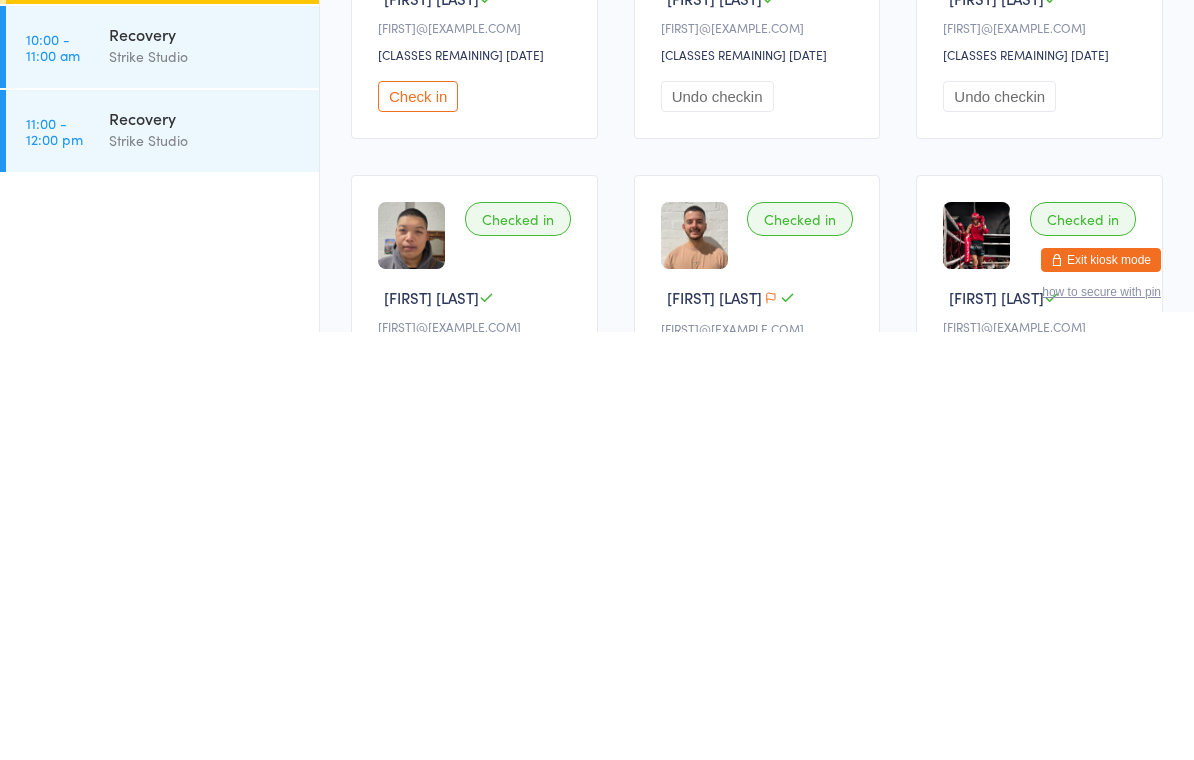 scroll, scrollTop: 274, scrollLeft: 0, axis: vertical 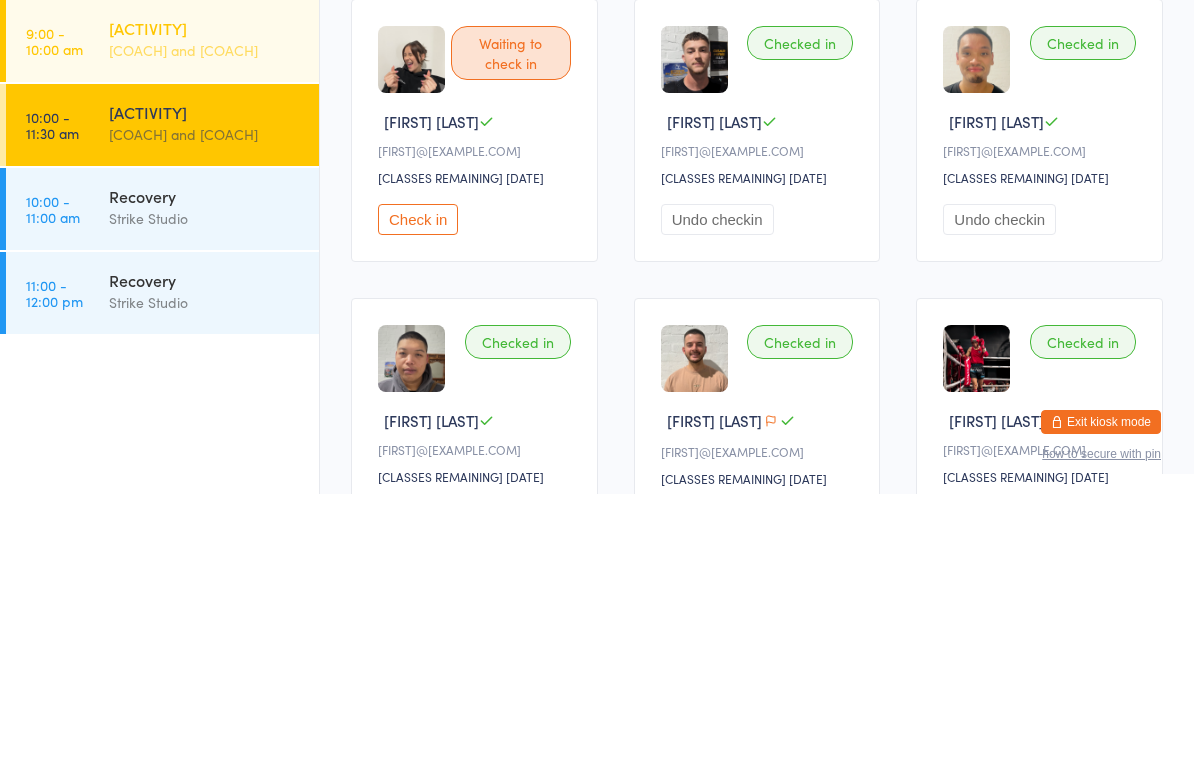 click on "[COACH] and [COACH]" at bounding box center (205, 316) 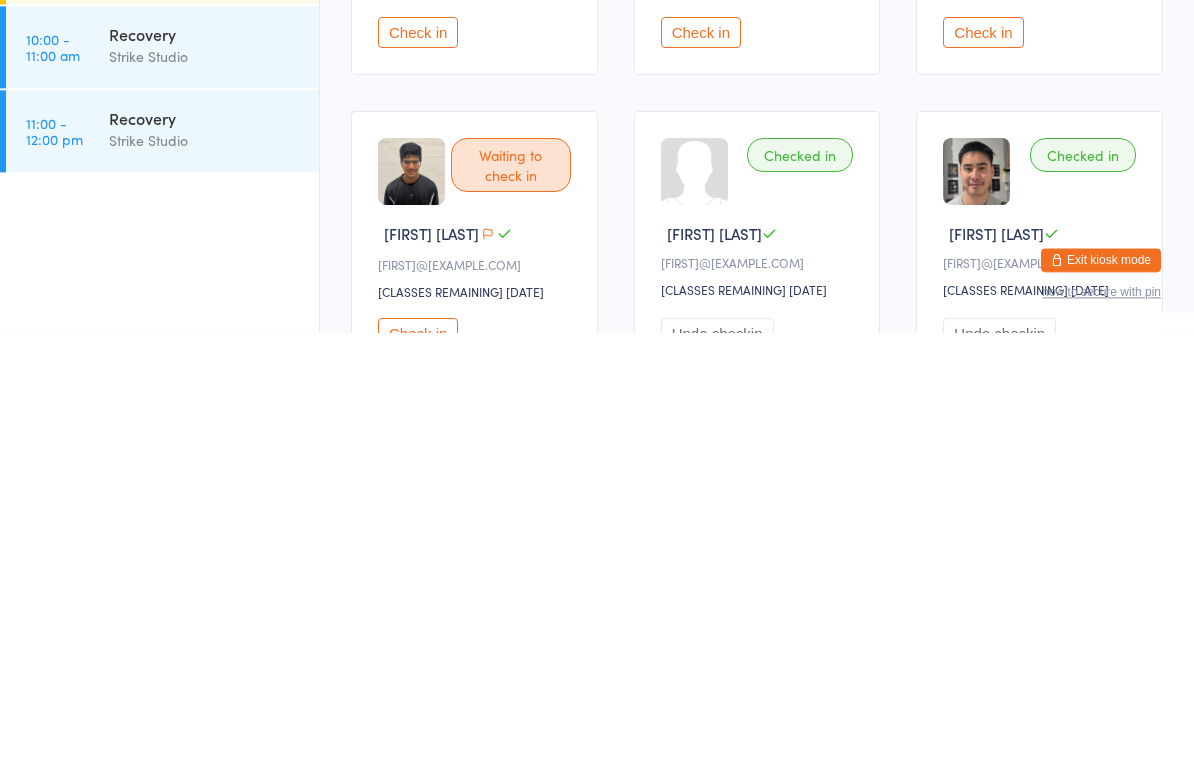 scroll, scrollTop: 6, scrollLeft: 0, axis: vertical 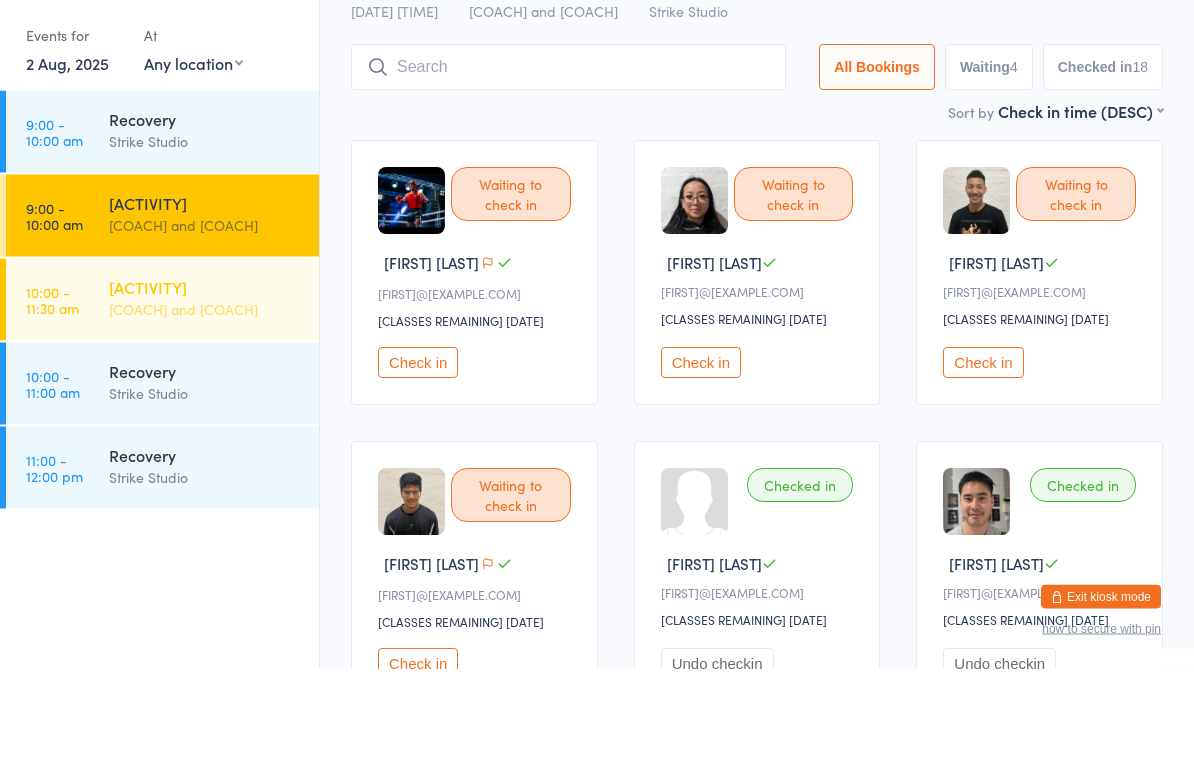 click on "[ACTIVITY] [COACH] and [COACH]" at bounding box center (214, 389) 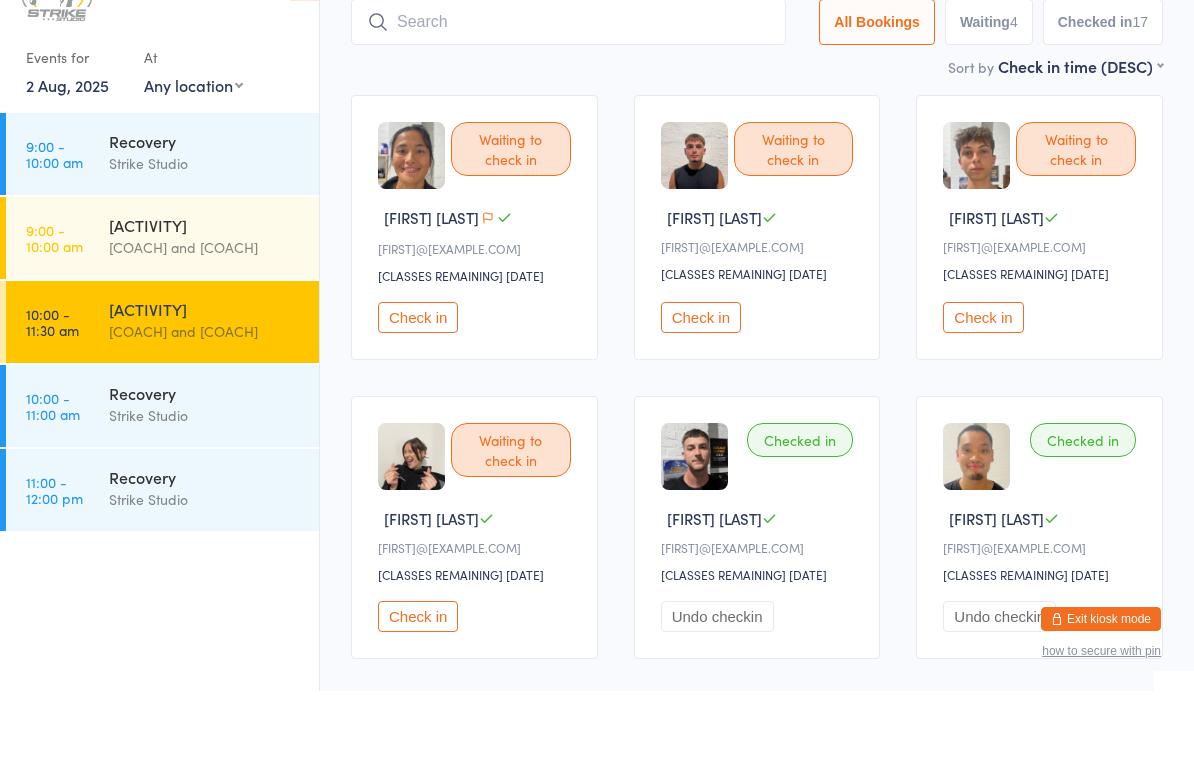 scroll, scrollTop: 113, scrollLeft: 0, axis: vertical 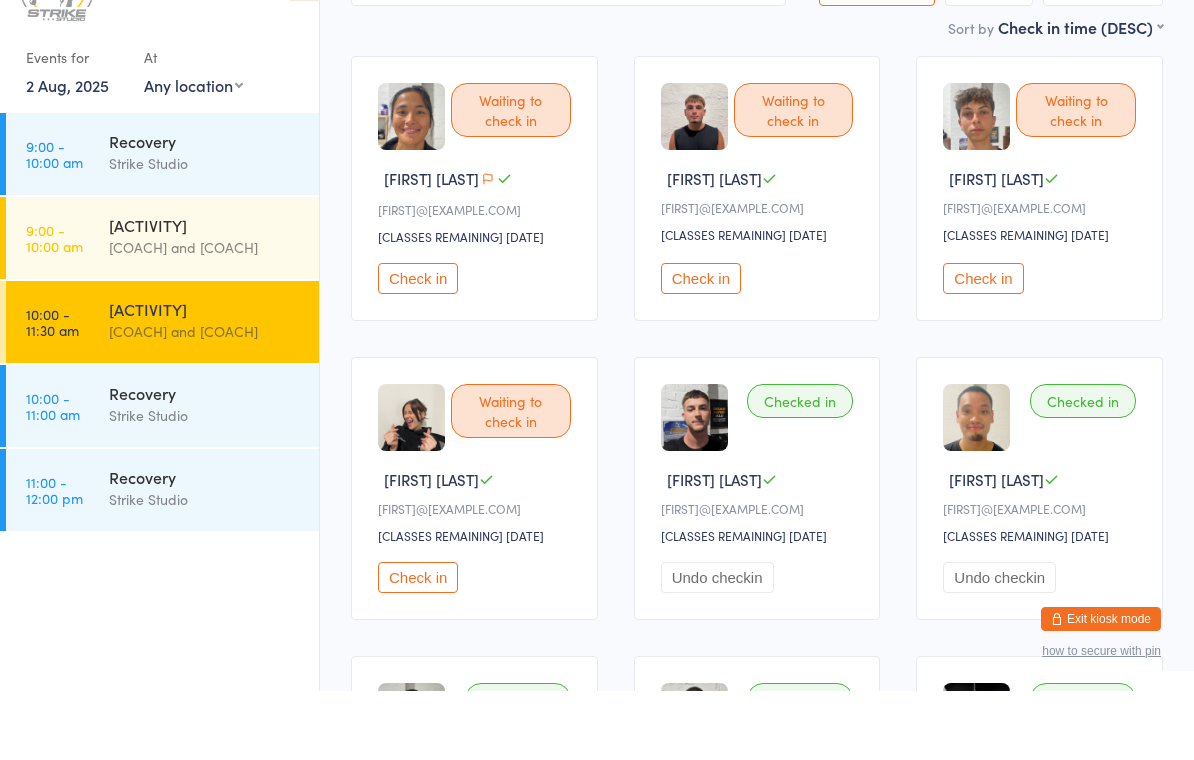 click on "Check in" at bounding box center [701, 347] 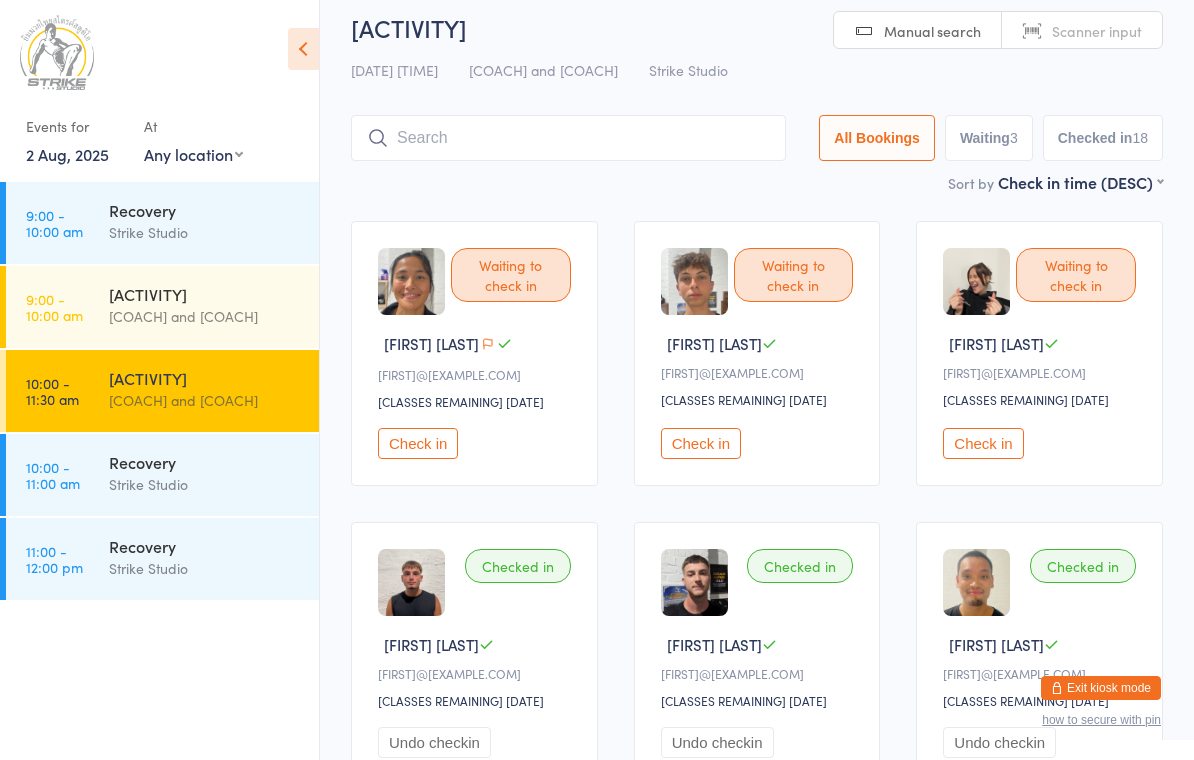 scroll, scrollTop: 0, scrollLeft: 0, axis: both 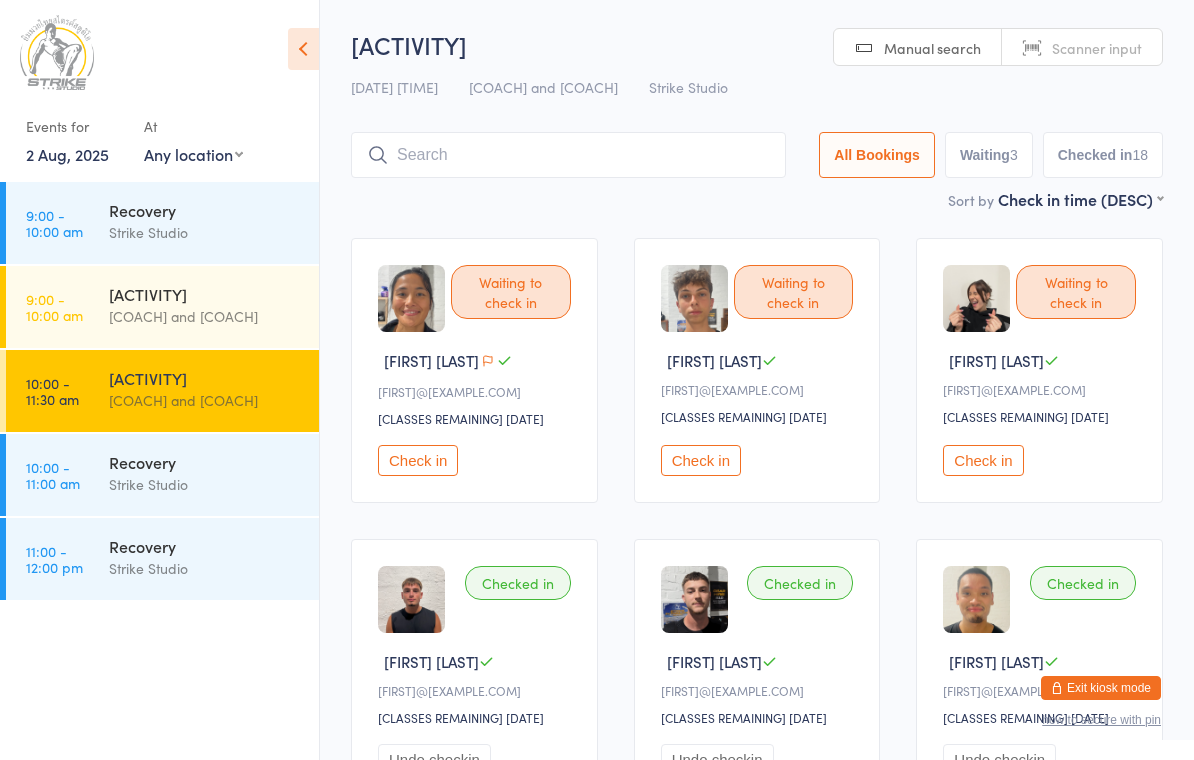 click at bounding box center [568, 155] 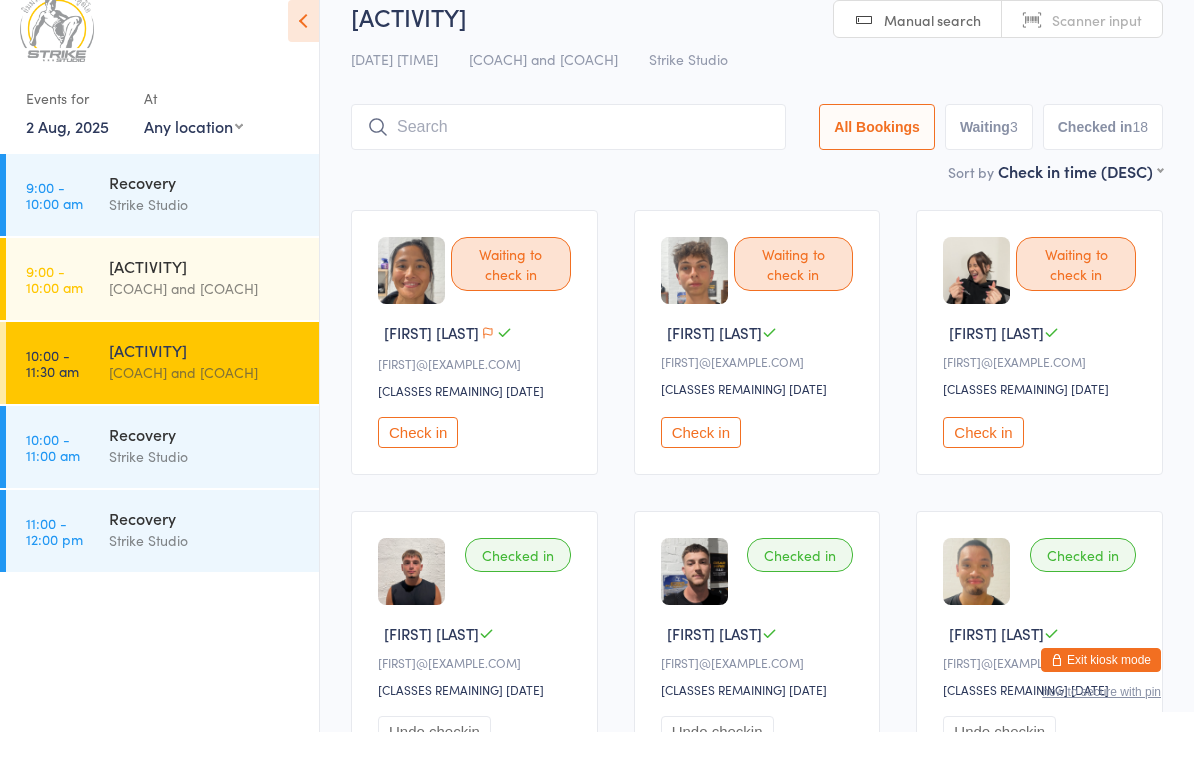 scroll, scrollTop: 65, scrollLeft: 0, axis: vertical 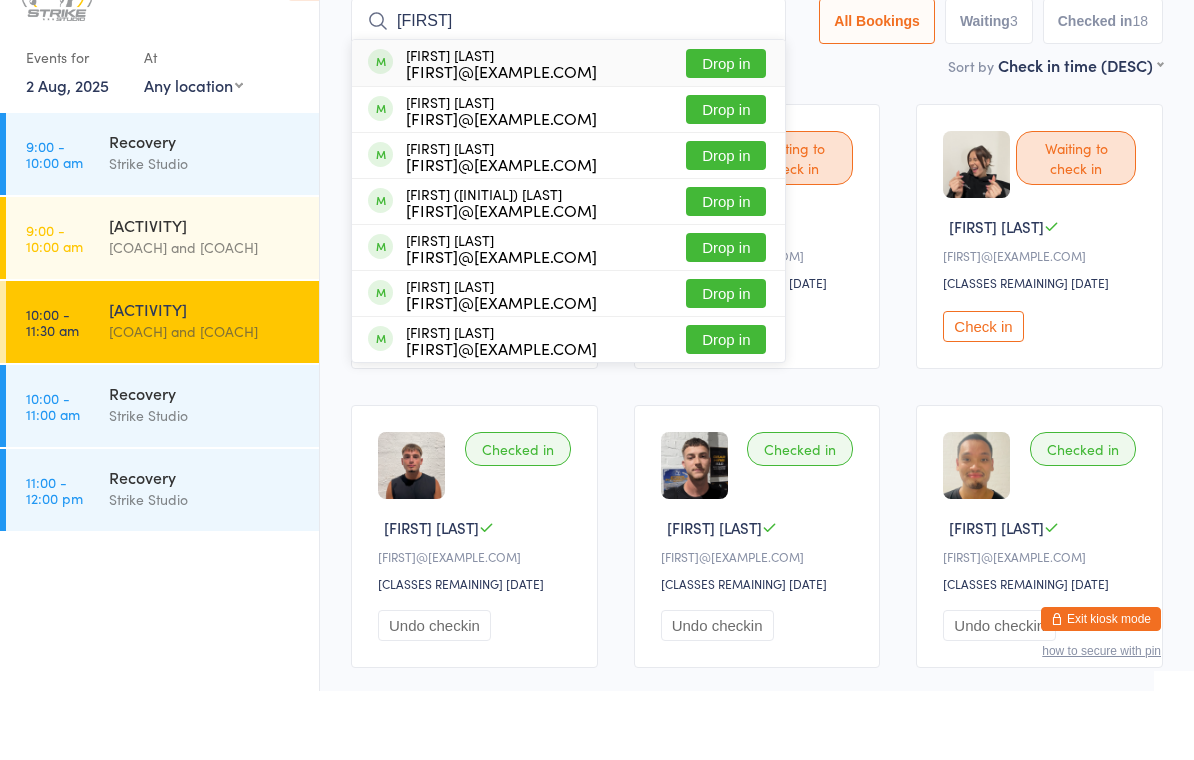 type on "[FIRST]" 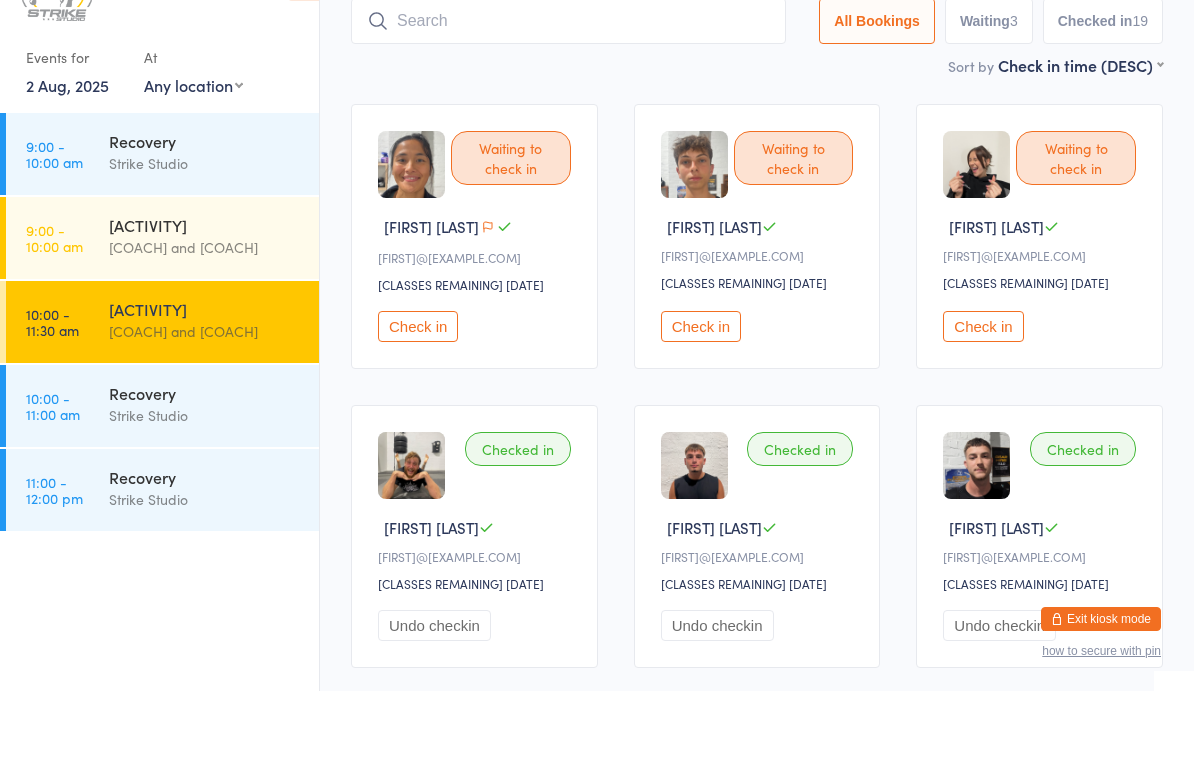 click on "Check in" at bounding box center (418, 395) 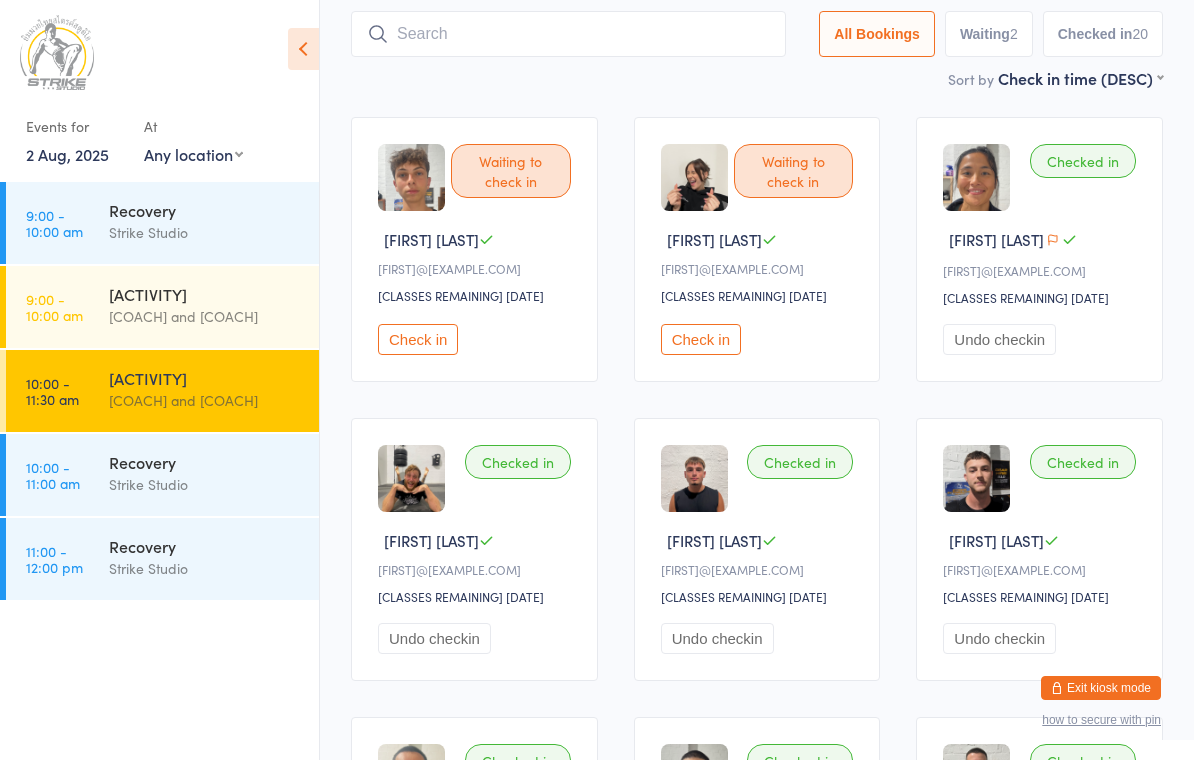 scroll, scrollTop: 55, scrollLeft: 0, axis: vertical 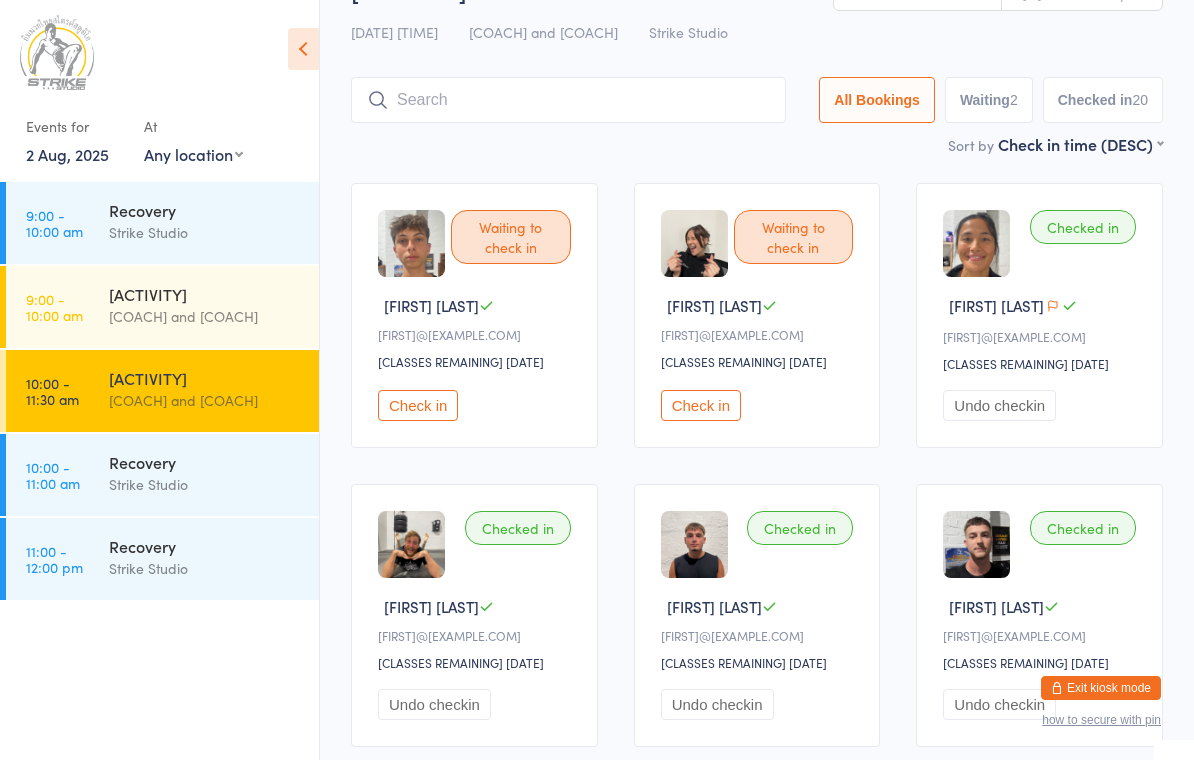 click at bounding box center [568, 100] 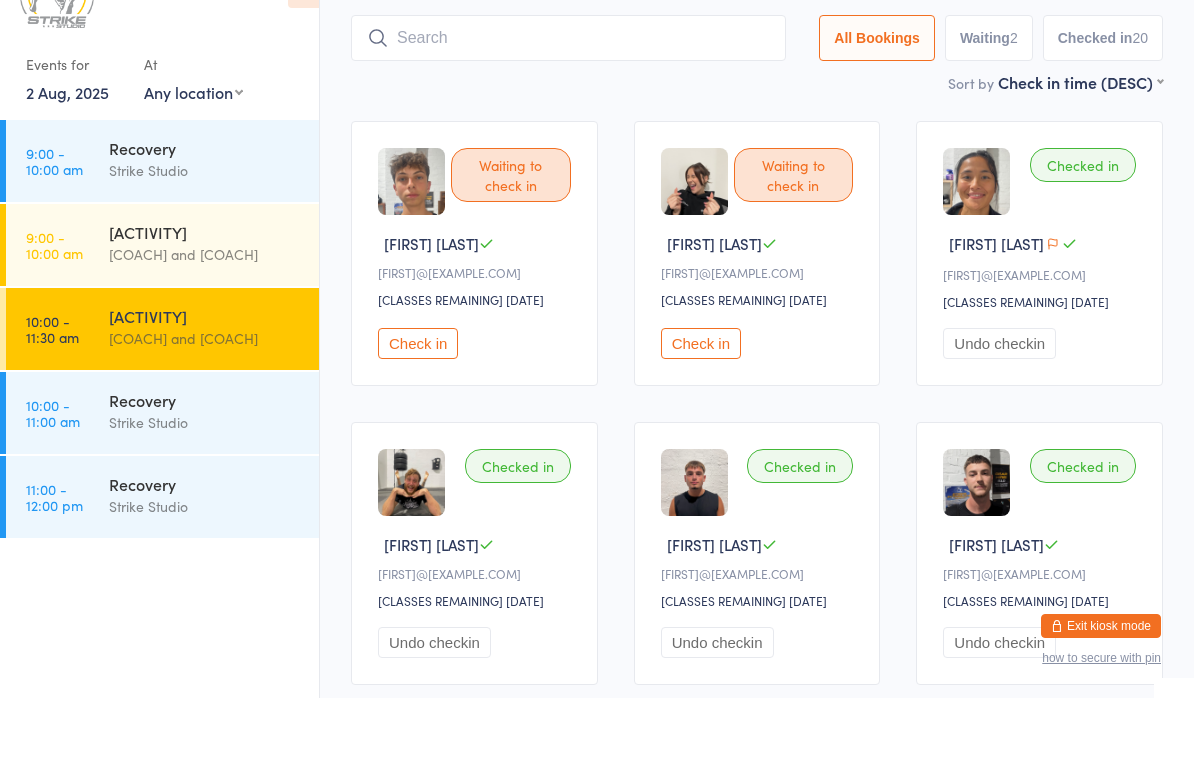 scroll, scrollTop: 65, scrollLeft: 0, axis: vertical 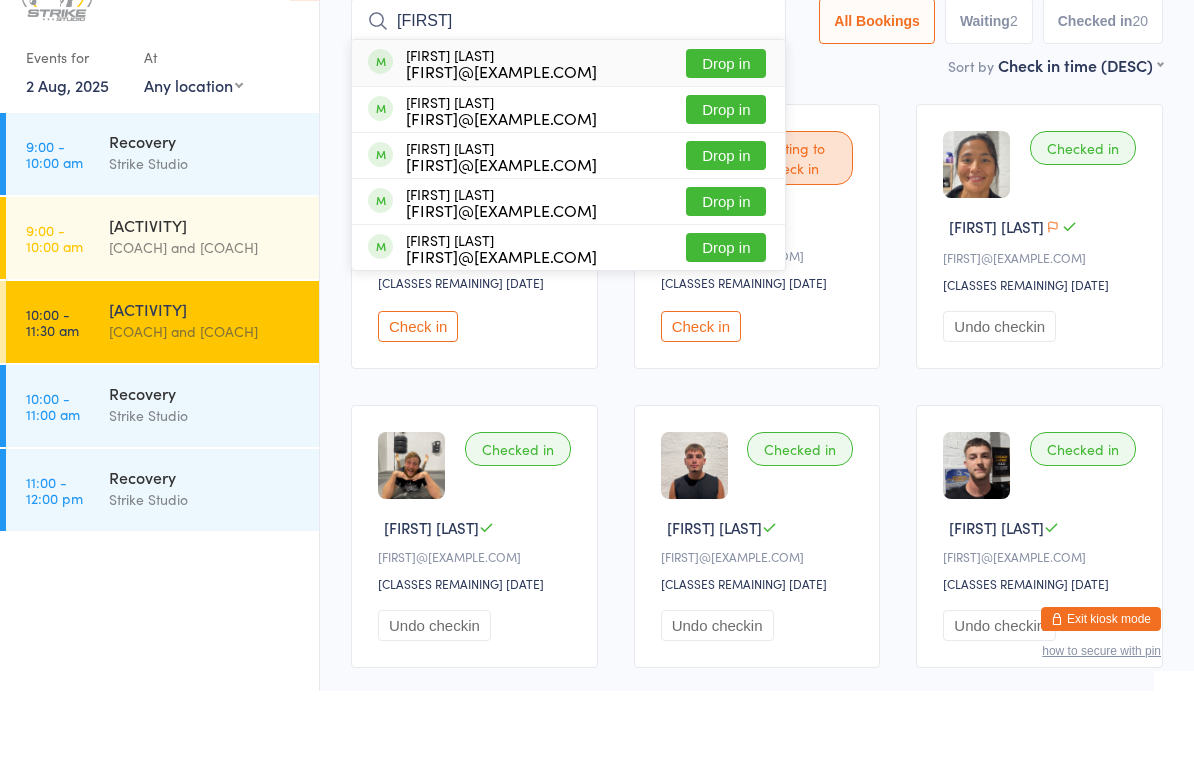 type on "[FIRST]" 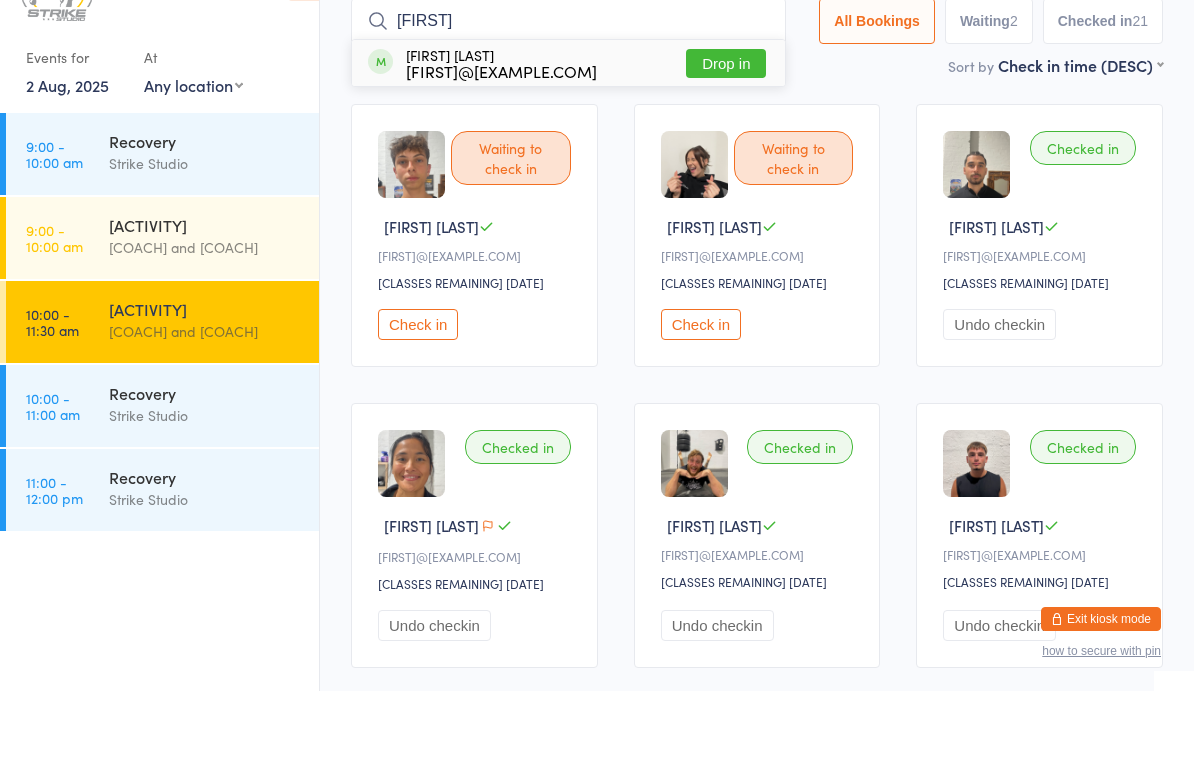 type on "M" 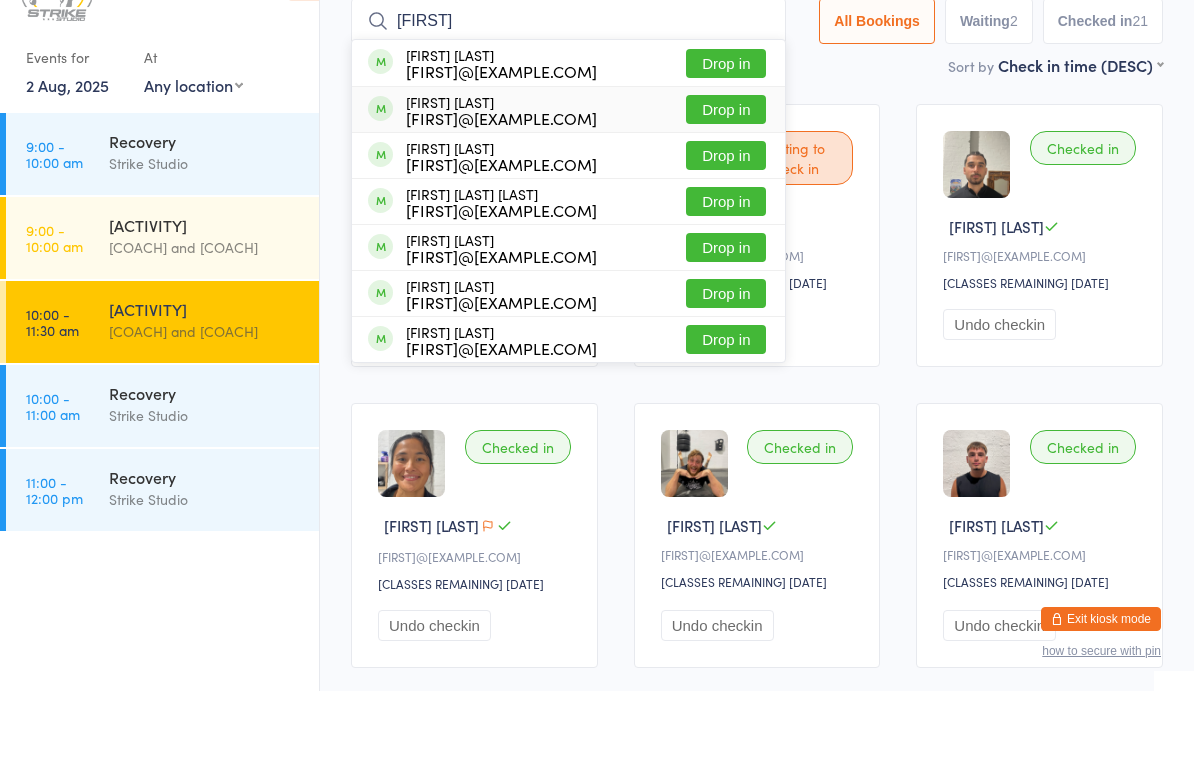 type on "[FIRST]" 